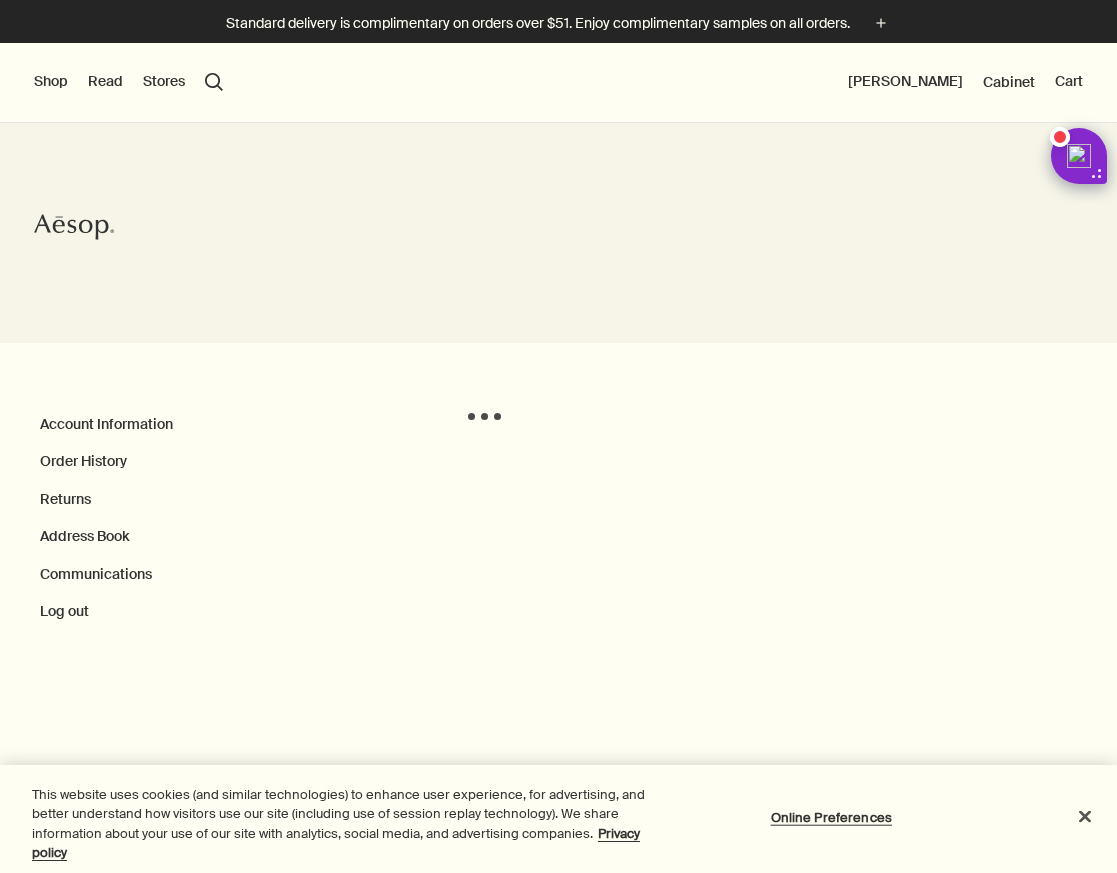 scroll, scrollTop: 0, scrollLeft: 0, axis: both 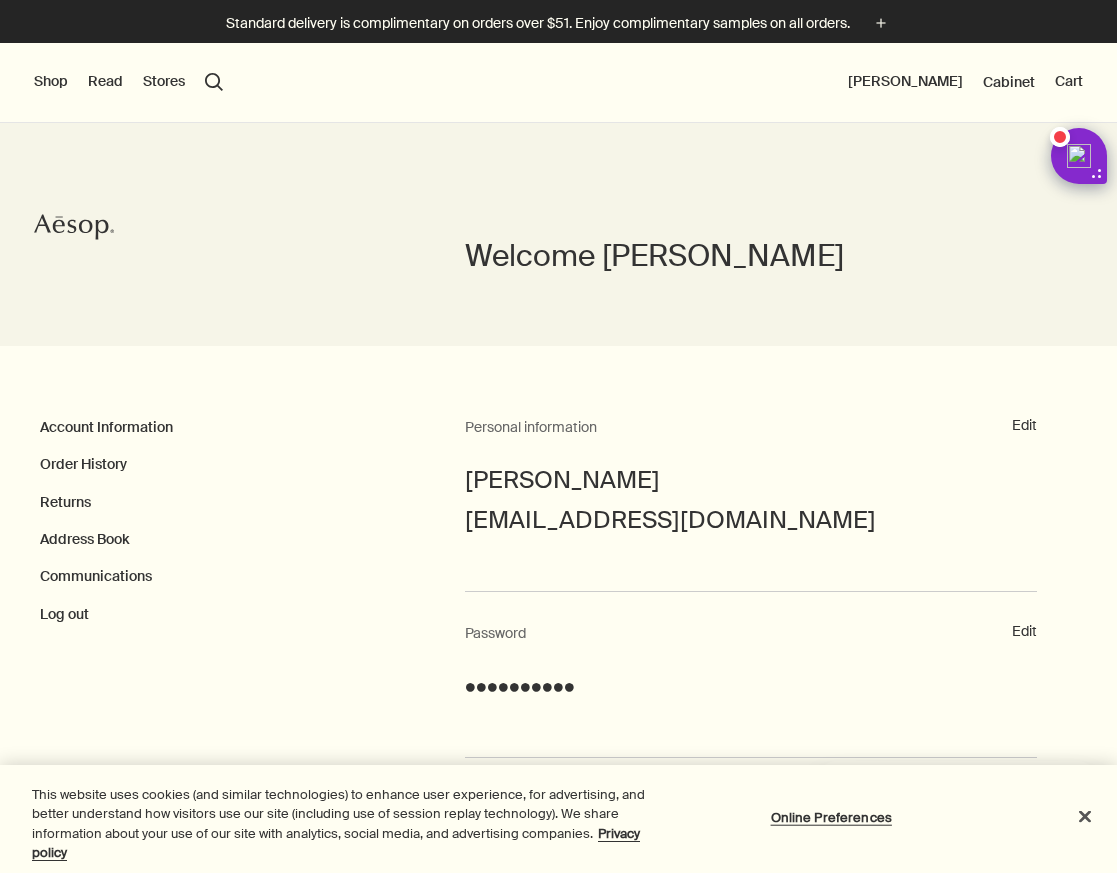 click on "Shop" at bounding box center [51, 82] 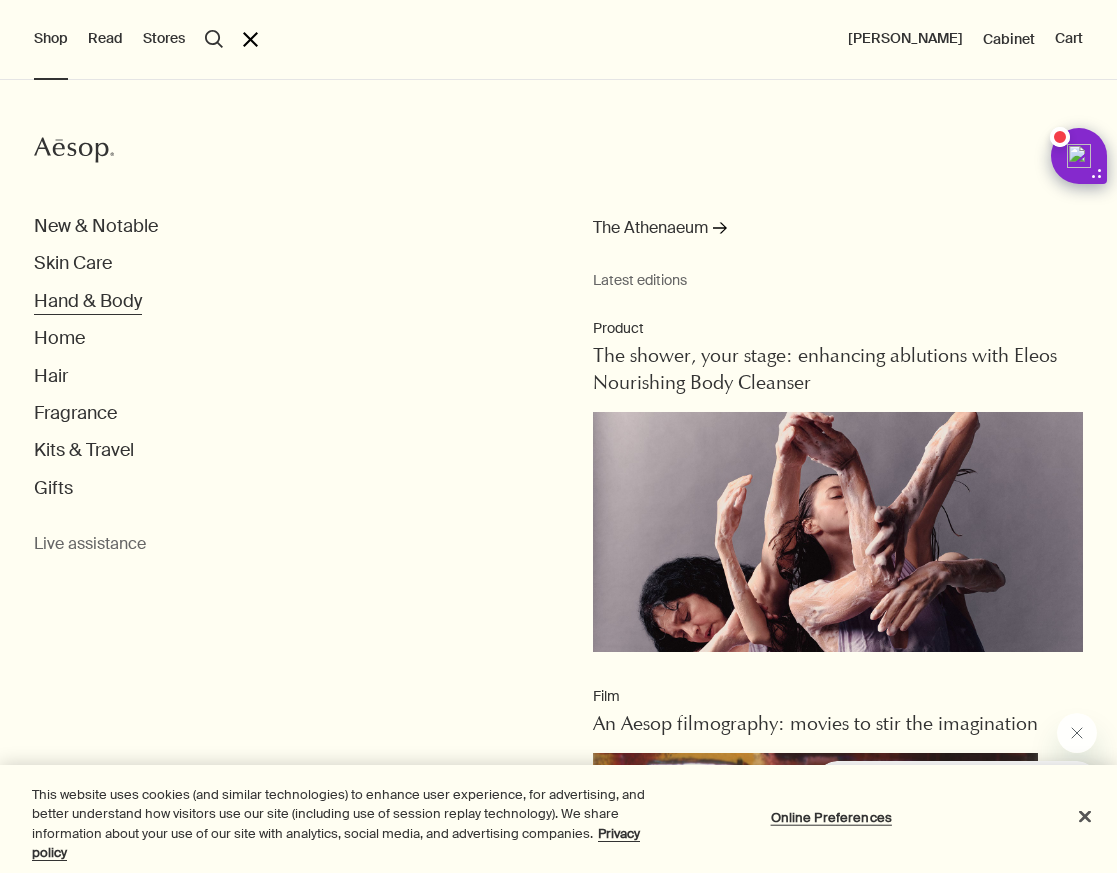 click on "Hand & Body" at bounding box center [88, 301] 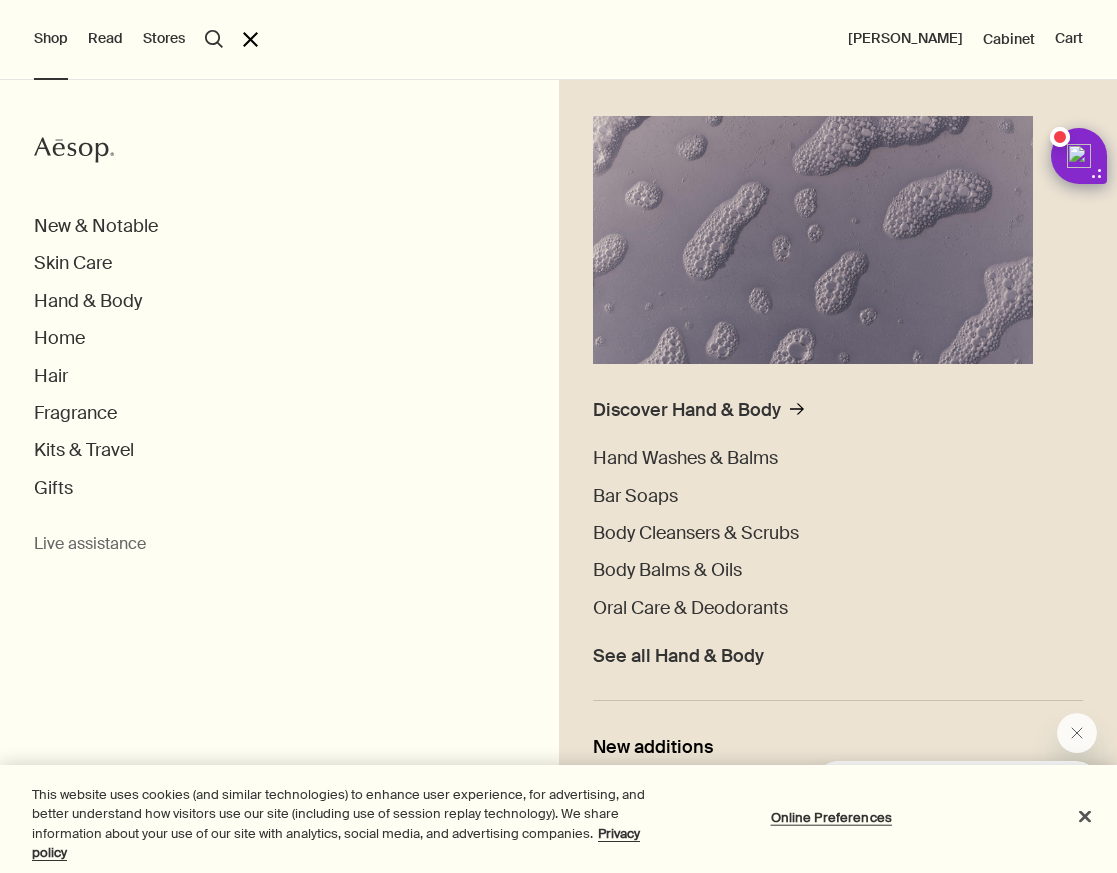 scroll, scrollTop: 231, scrollLeft: 0, axis: vertical 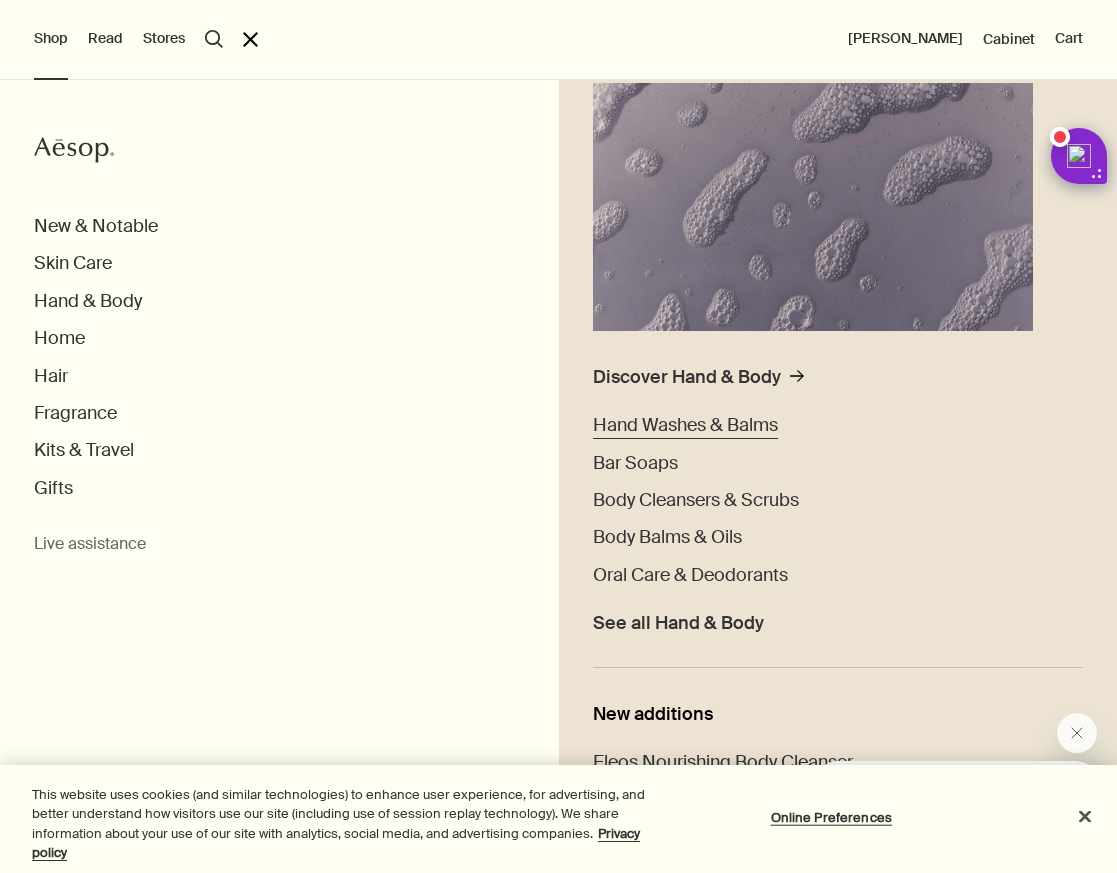 click on "Hand Washes & Balms" at bounding box center (685, 425) 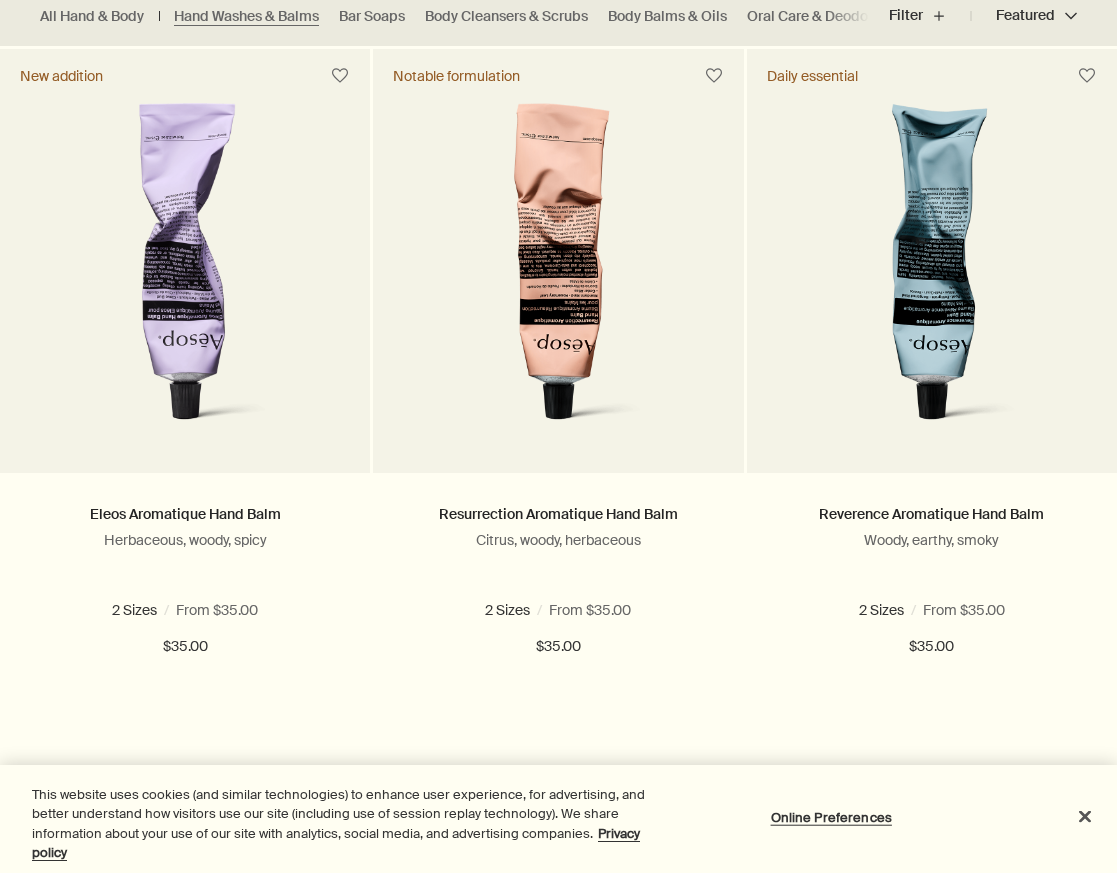 scroll, scrollTop: 0, scrollLeft: 0, axis: both 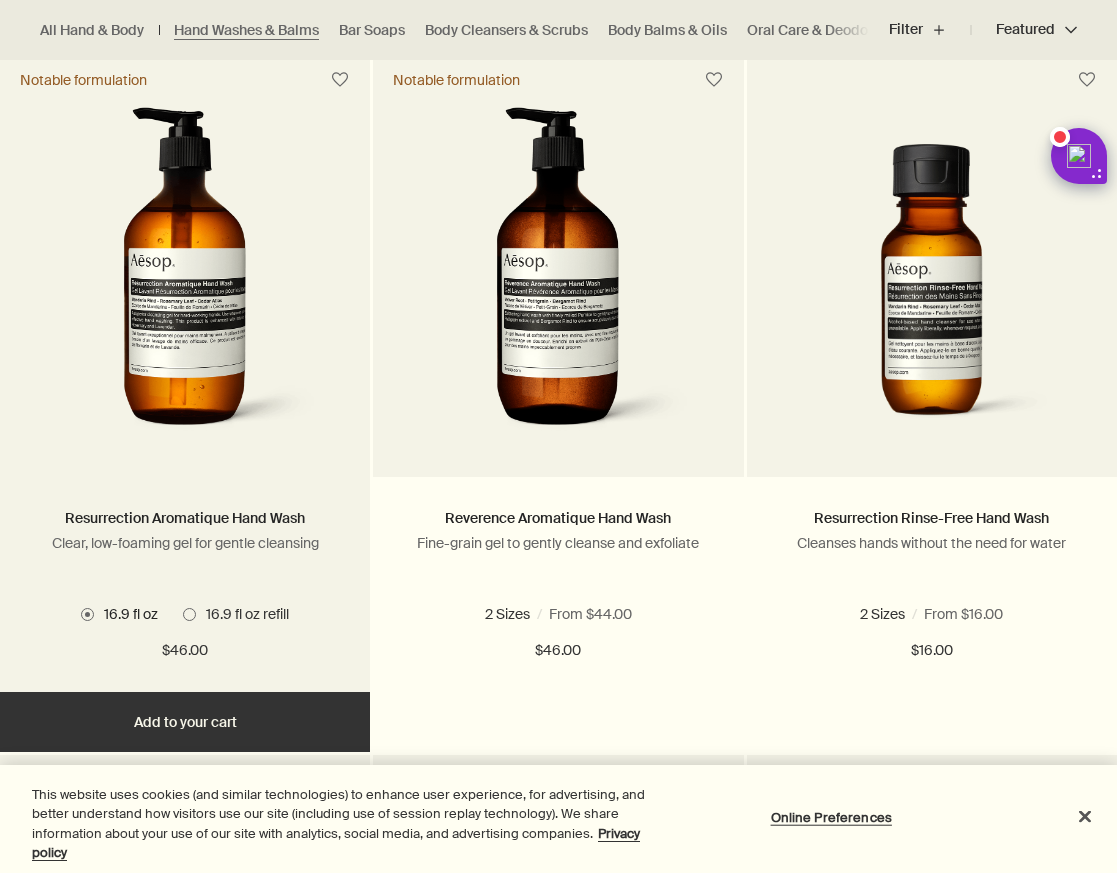 click at bounding box center [185, 277] 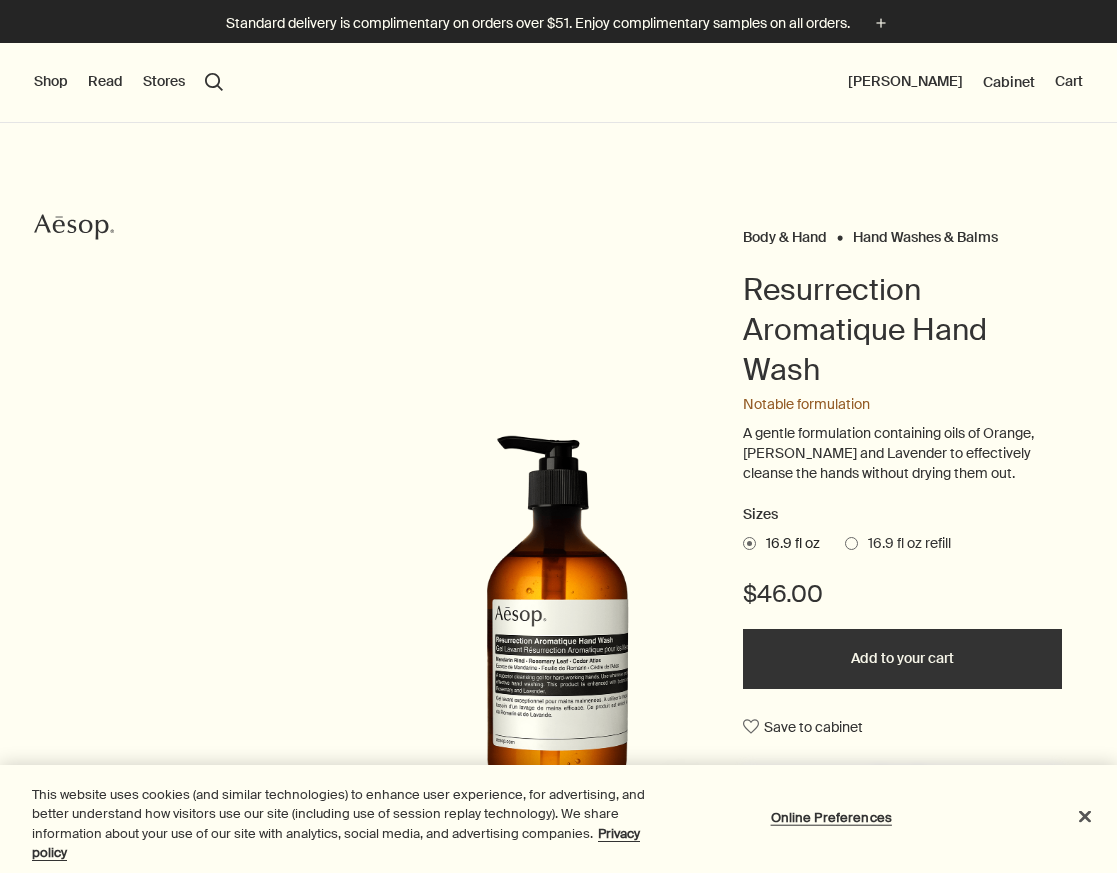 scroll, scrollTop: 0, scrollLeft: 0, axis: both 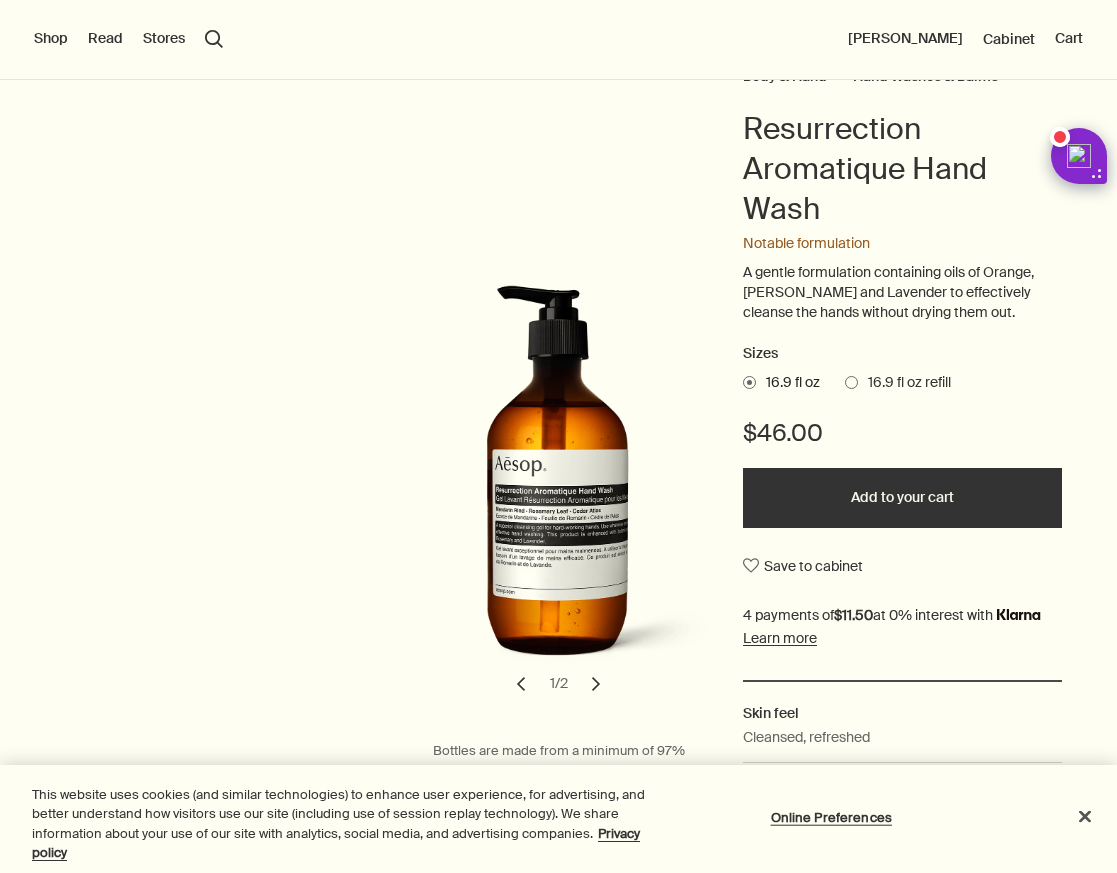click at bounding box center [851, 382] 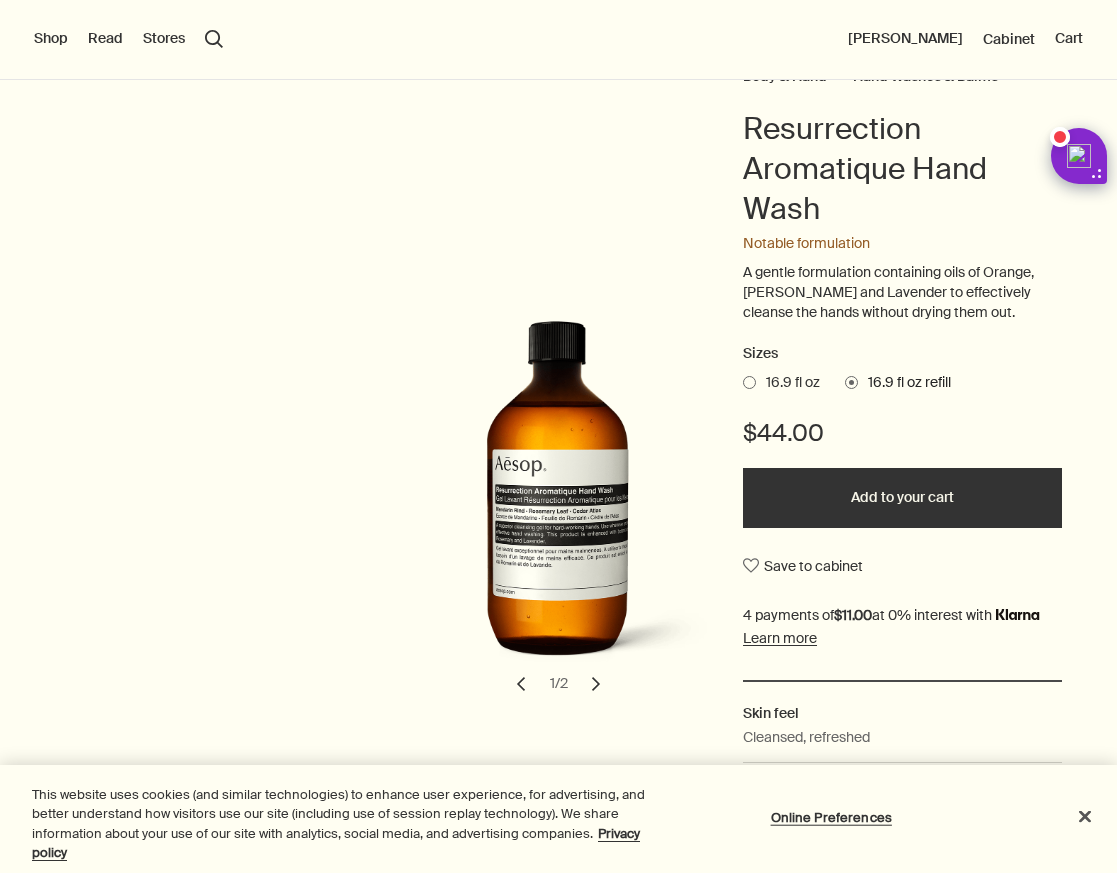 click on "16.9 fl oz" at bounding box center [781, 383] 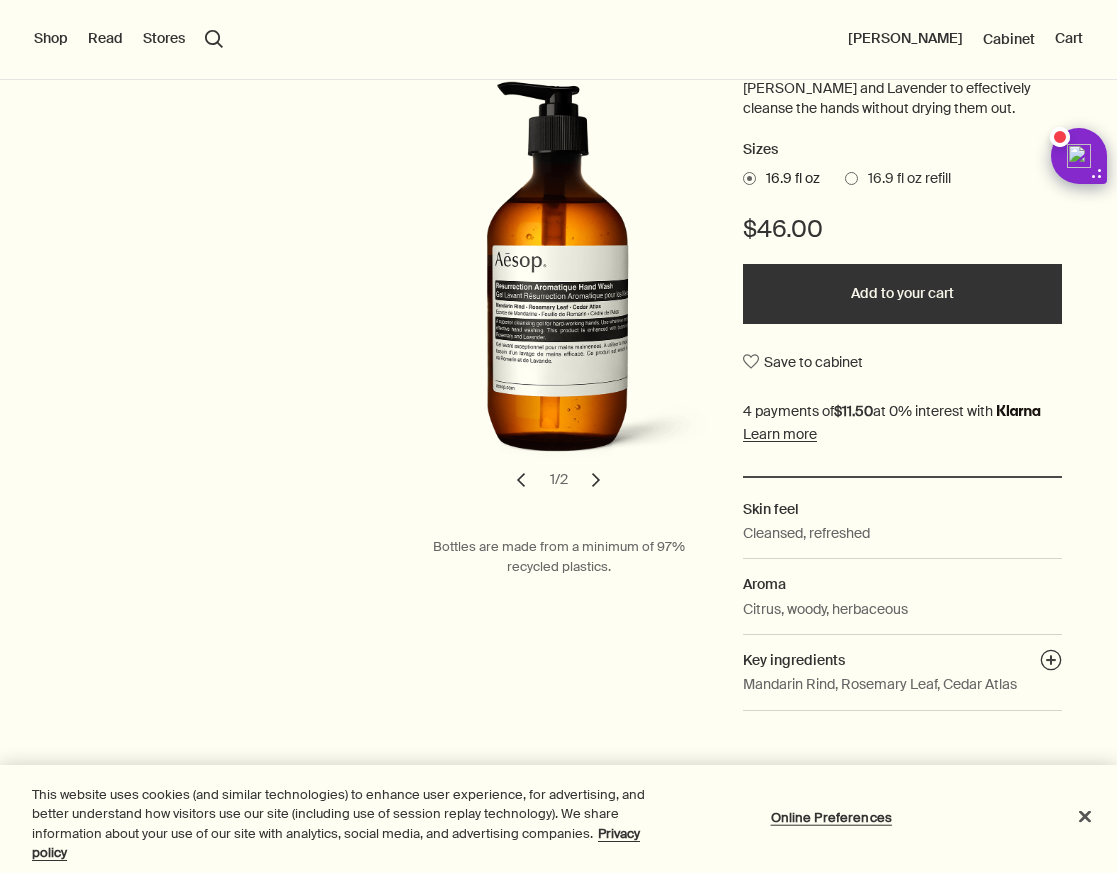scroll, scrollTop: 362, scrollLeft: 0, axis: vertical 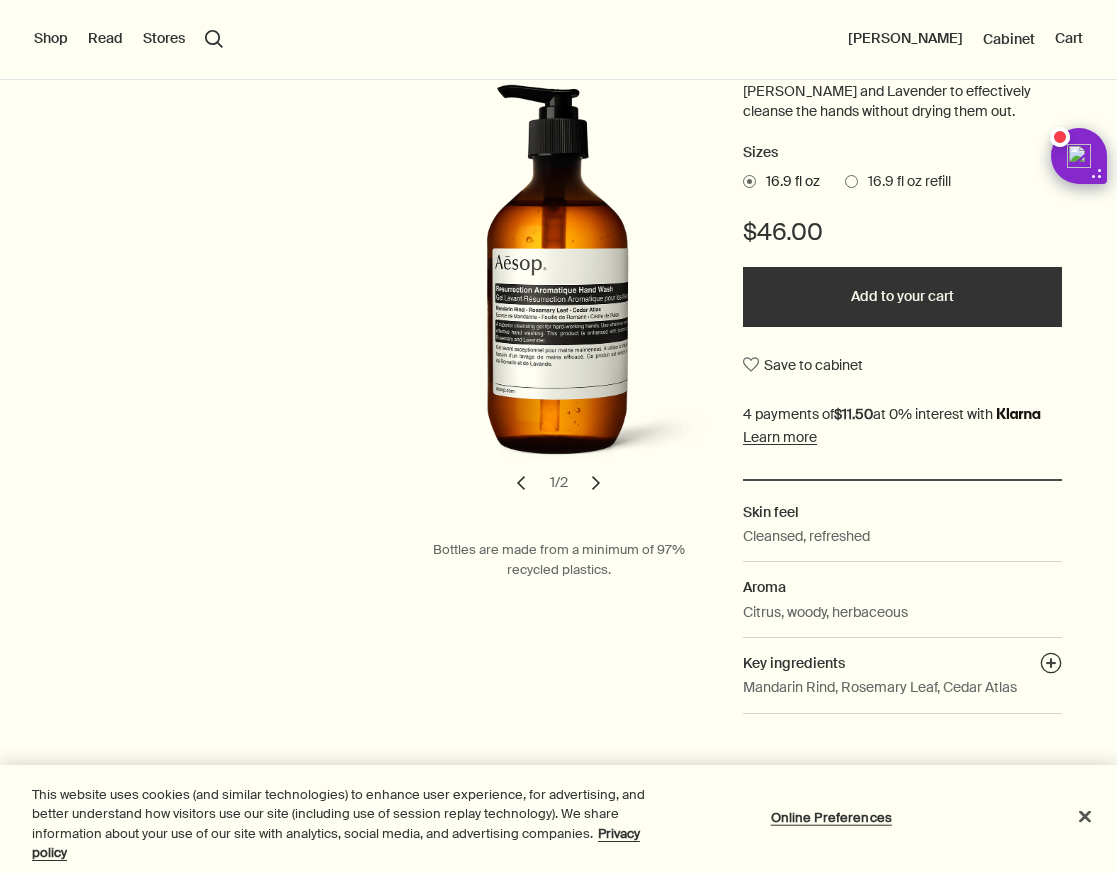 click on "Add to your cart" at bounding box center (902, 297) 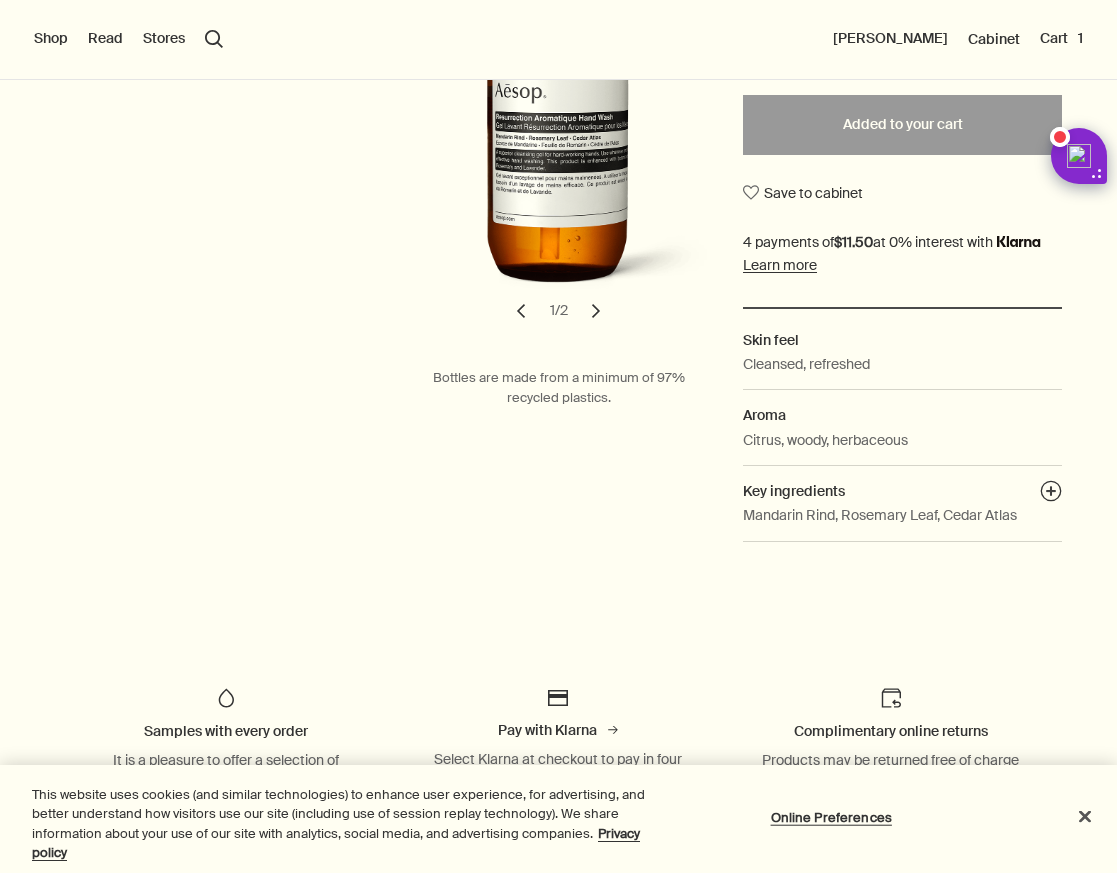 scroll, scrollTop: 443, scrollLeft: 0, axis: vertical 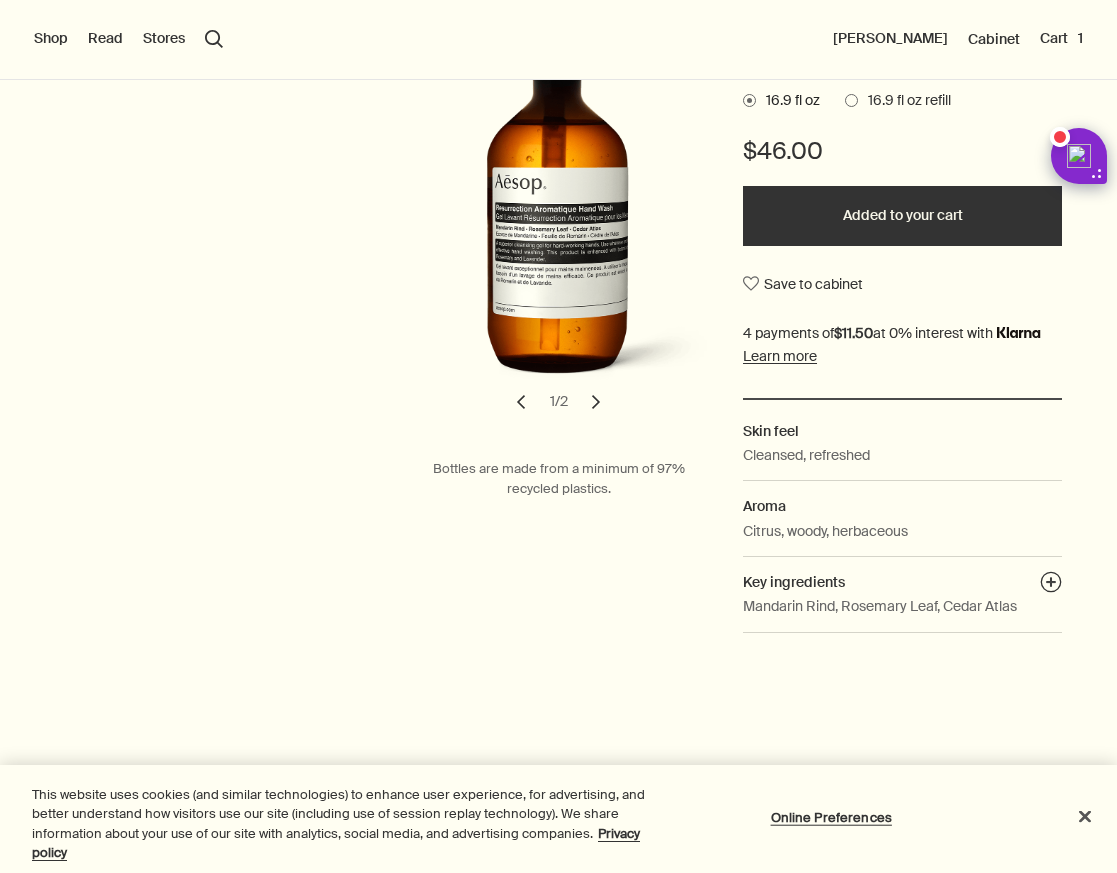 click on "Added to your cart Add to your cart" at bounding box center (902, 216) 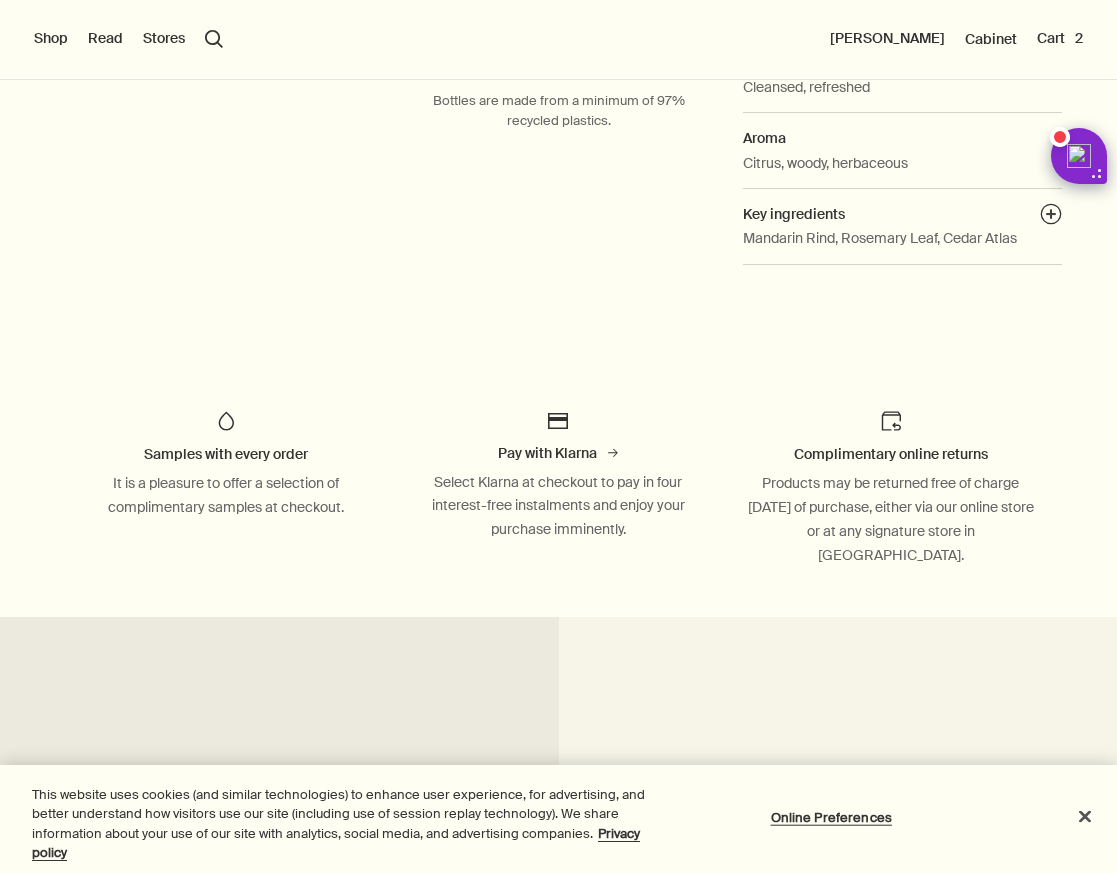 scroll, scrollTop: 883, scrollLeft: 0, axis: vertical 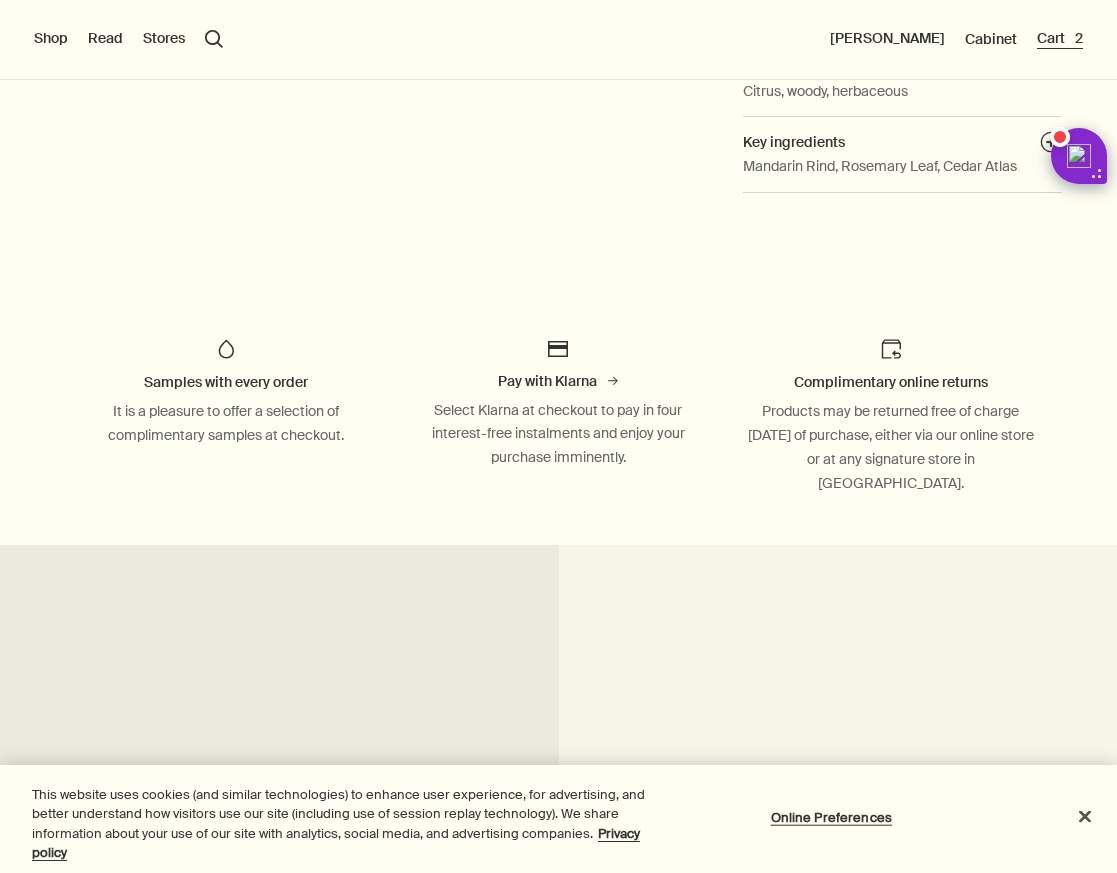 click on "Cart 2" at bounding box center (1060, 39) 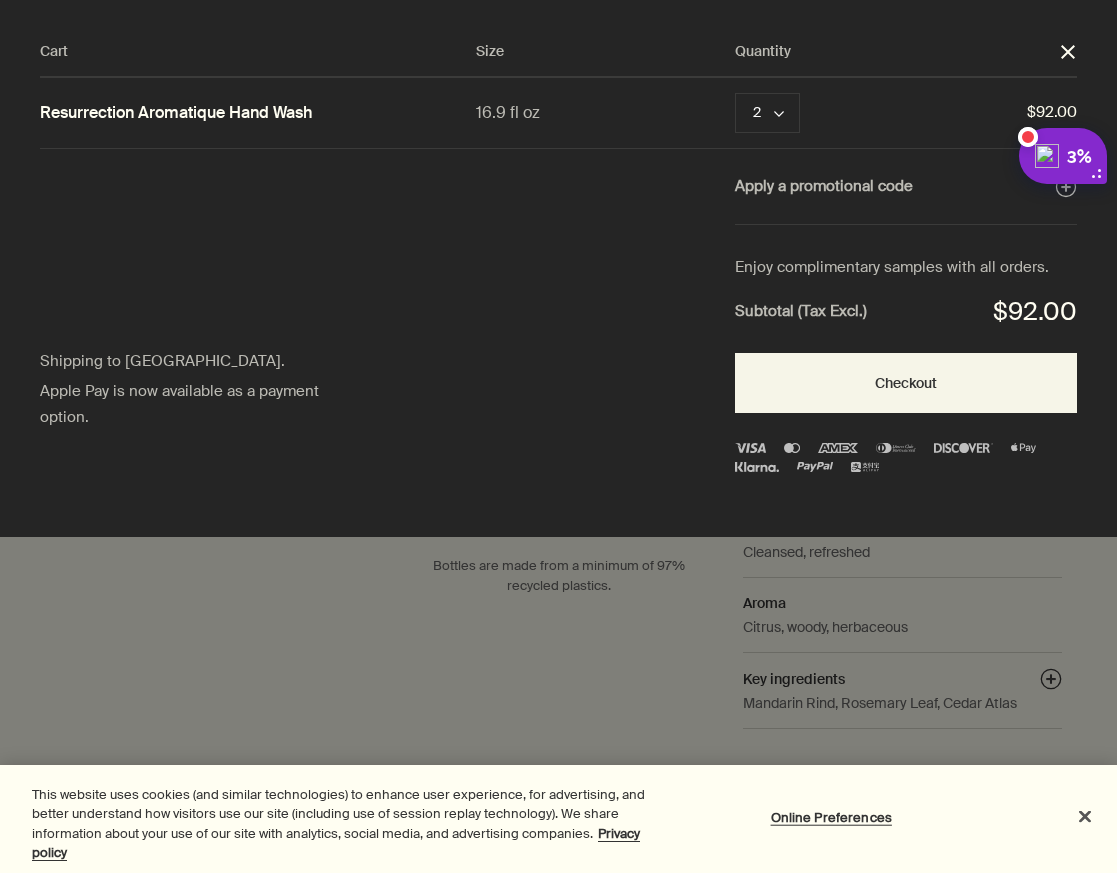 click at bounding box center (1047, 156) 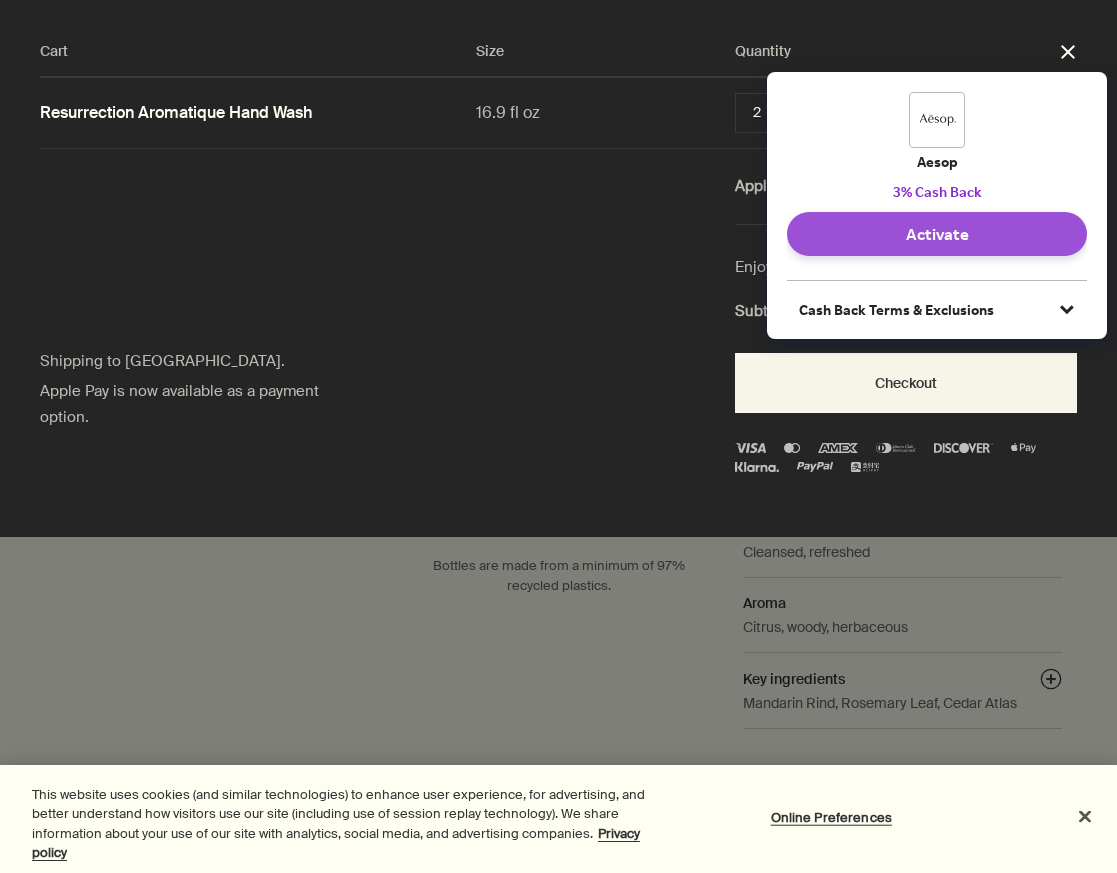 click on "Activate" at bounding box center (937, 234) 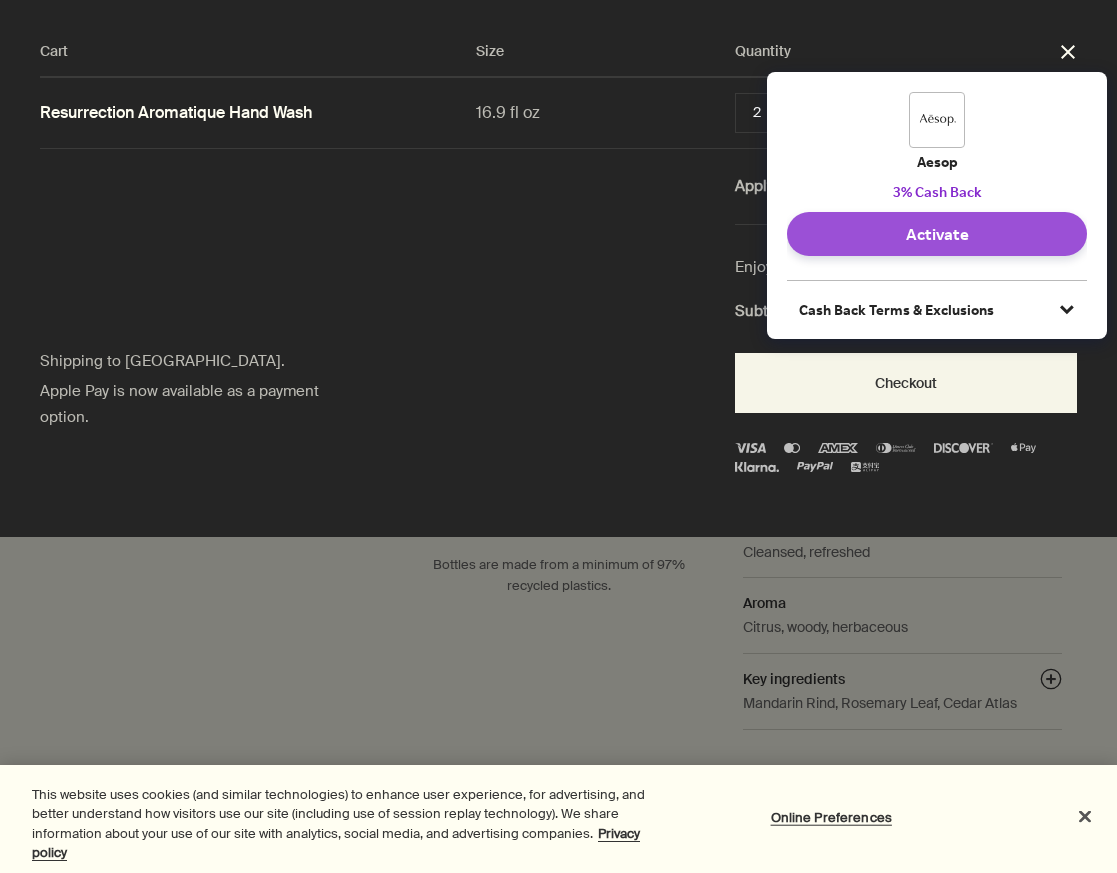 click on "Activate" at bounding box center (937, 234) 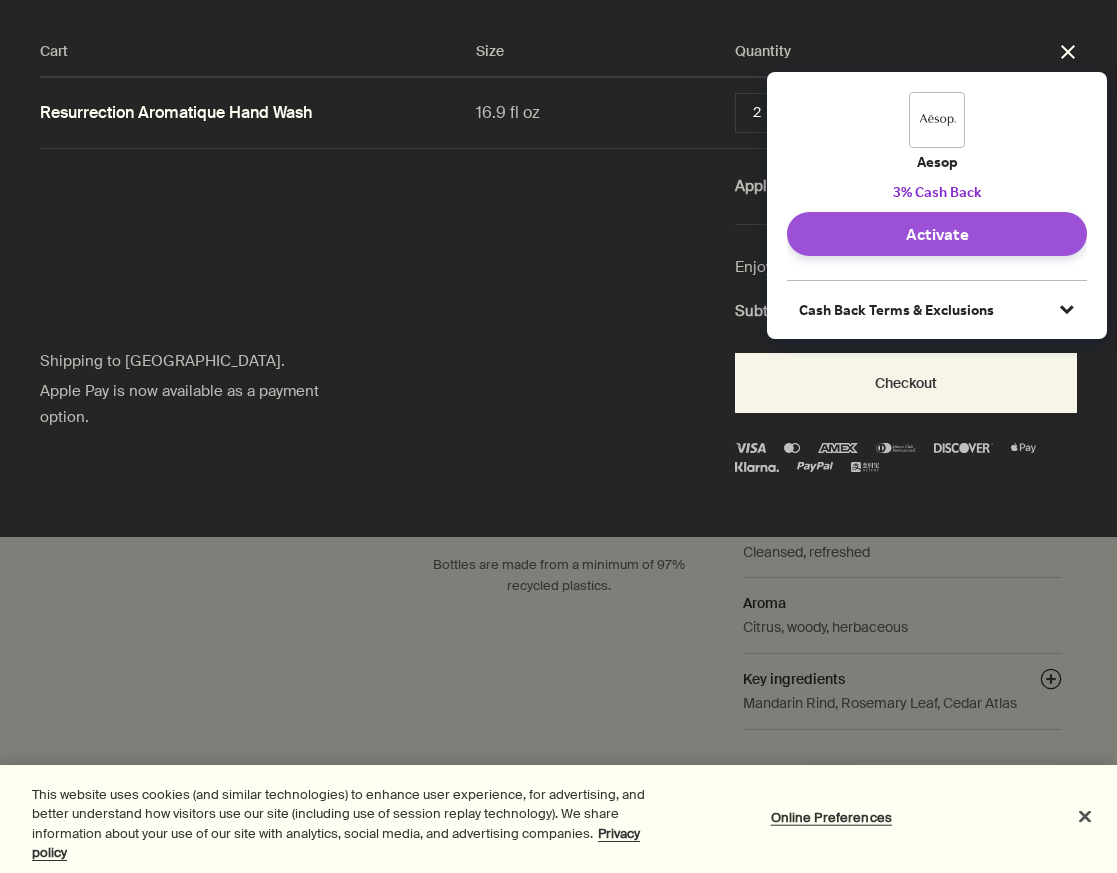 scroll, scrollTop: 0, scrollLeft: 0, axis: both 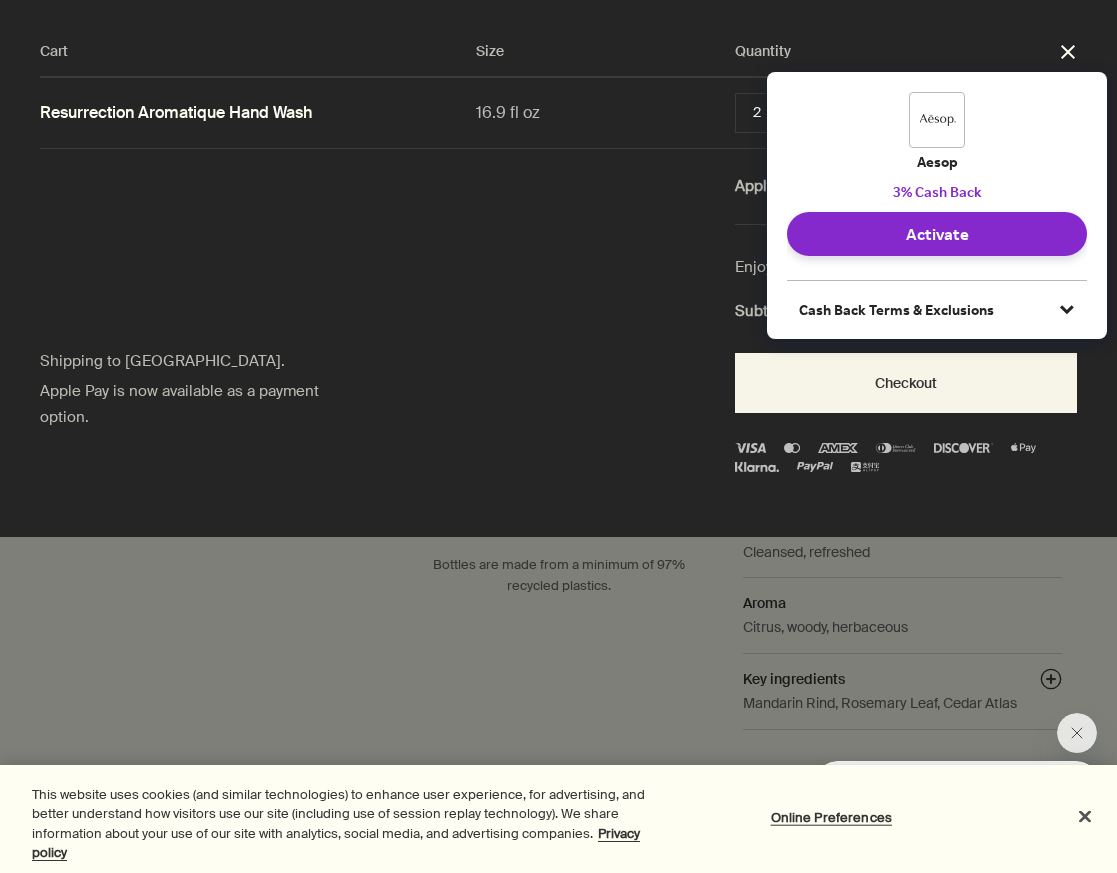 click 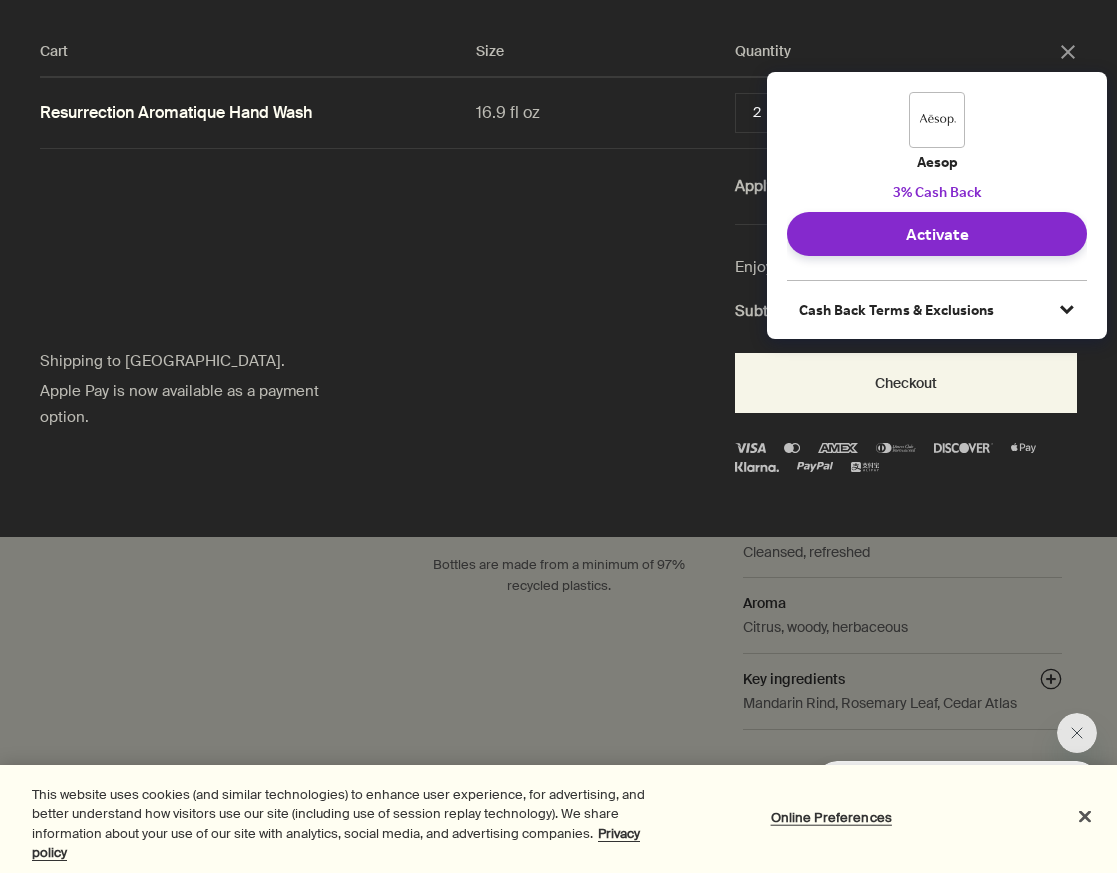 click on "Cart Size Quantity close Resurrection Aromatique Hand Wash  16.9 fl oz 2 chevron Remove $92.00 Apply a promotional code plusAndCloseWithCircle Shipping to the United States. Apple Pay is now available as a payment option. Enjoy complimentary samples with all orders. Subtotal (Tax Excl.) $92.00 Checkout" at bounding box center (578, 268) 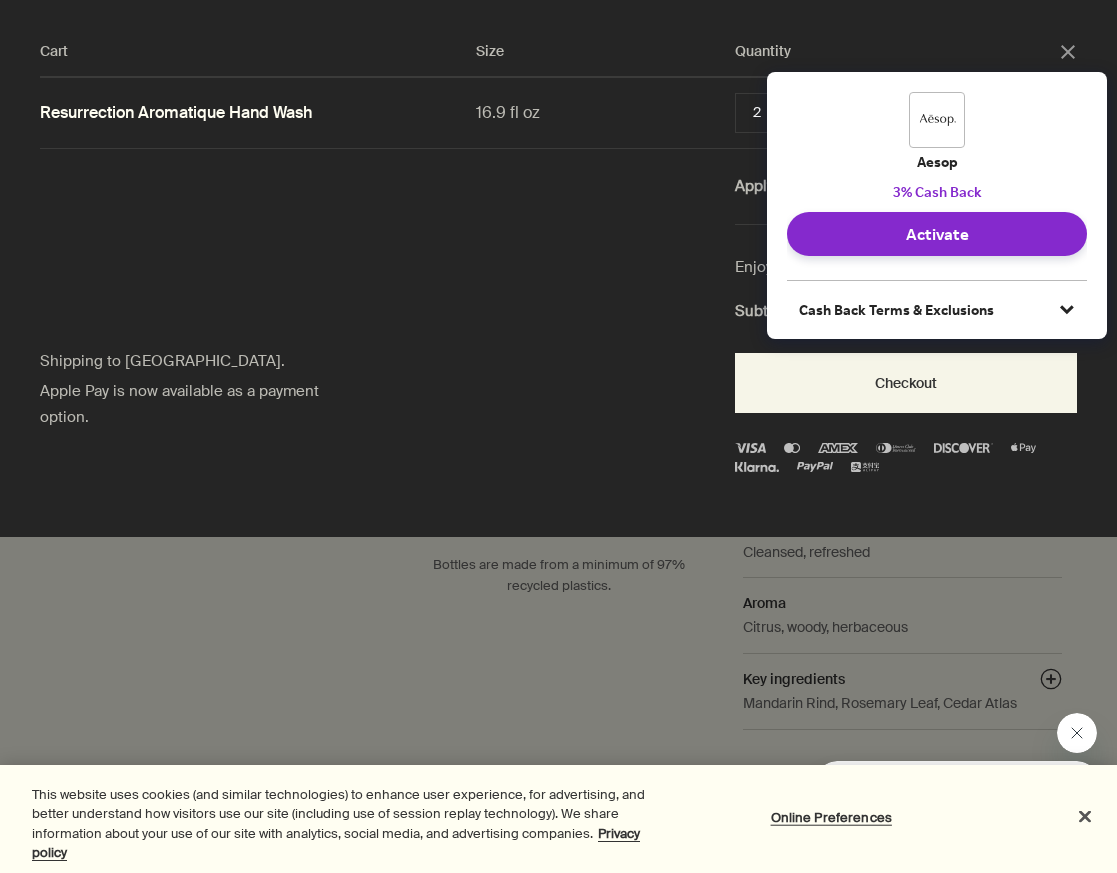 click 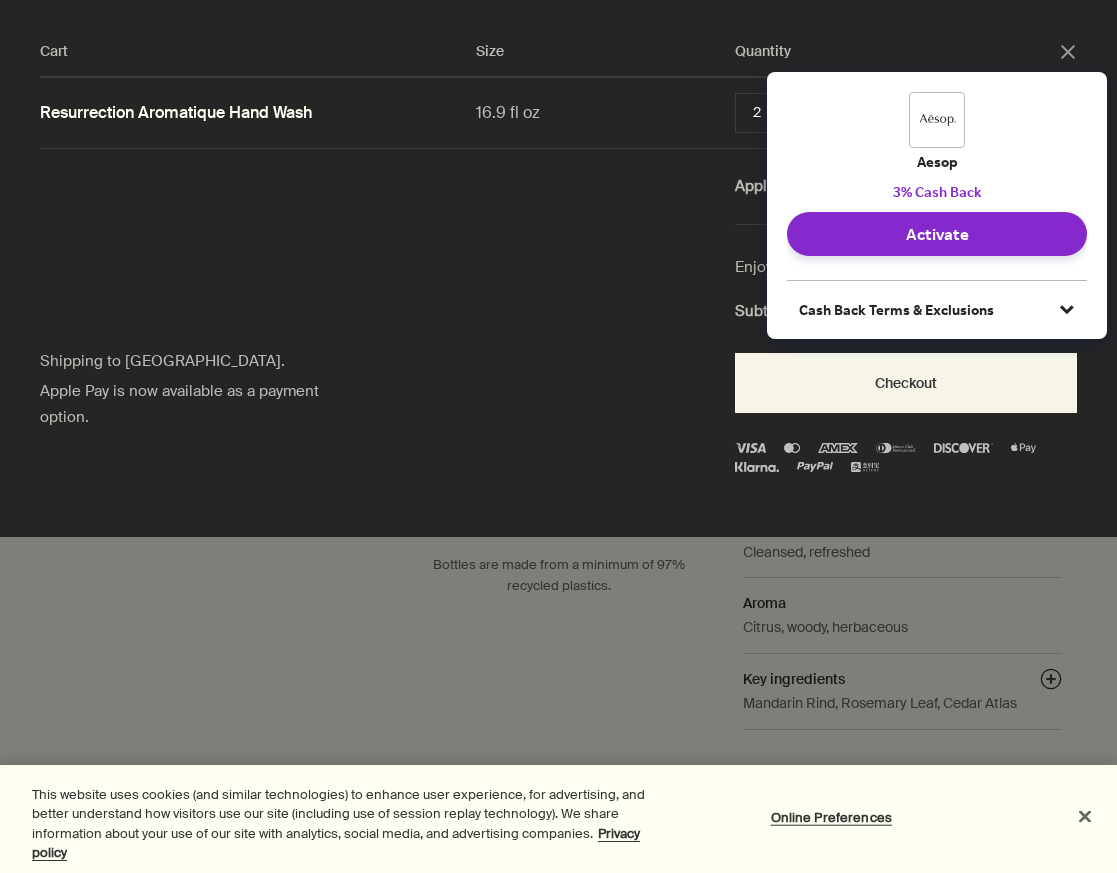 click at bounding box center [1085, 816] 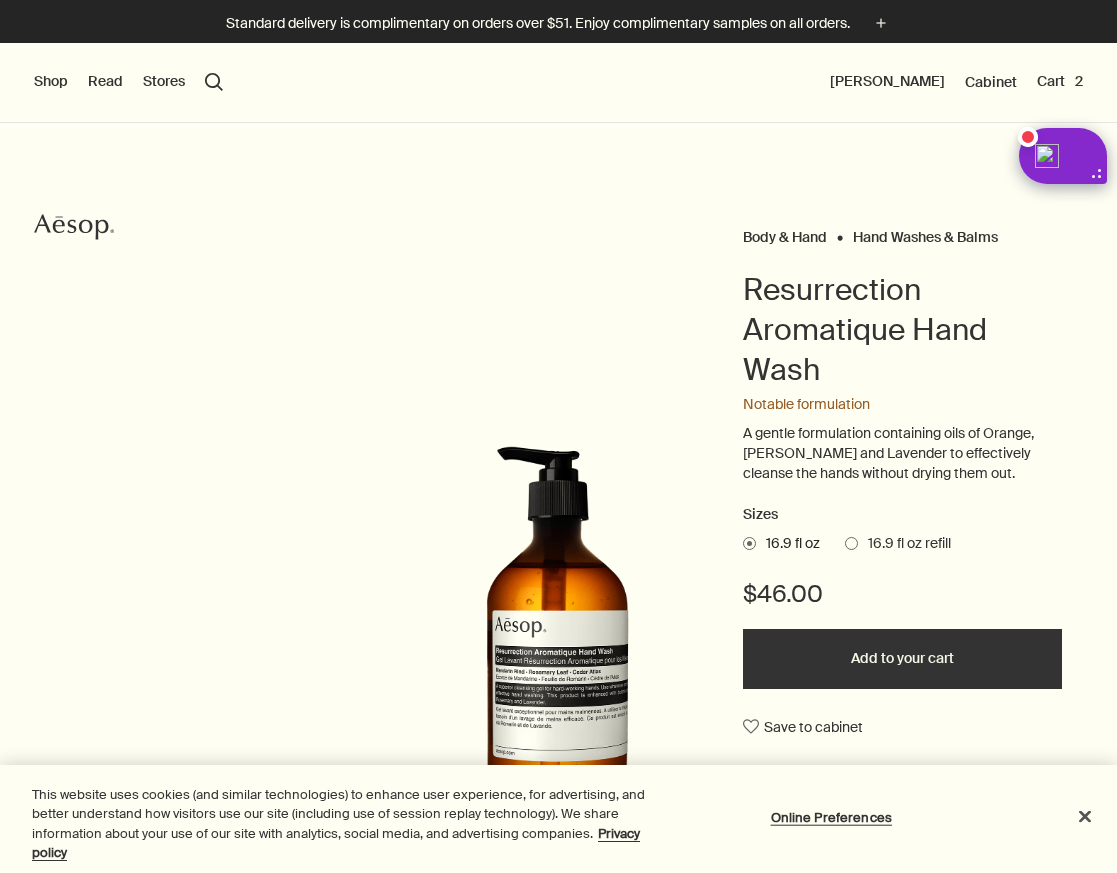 scroll, scrollTop: 0, scrollLeft: 0, axis: both 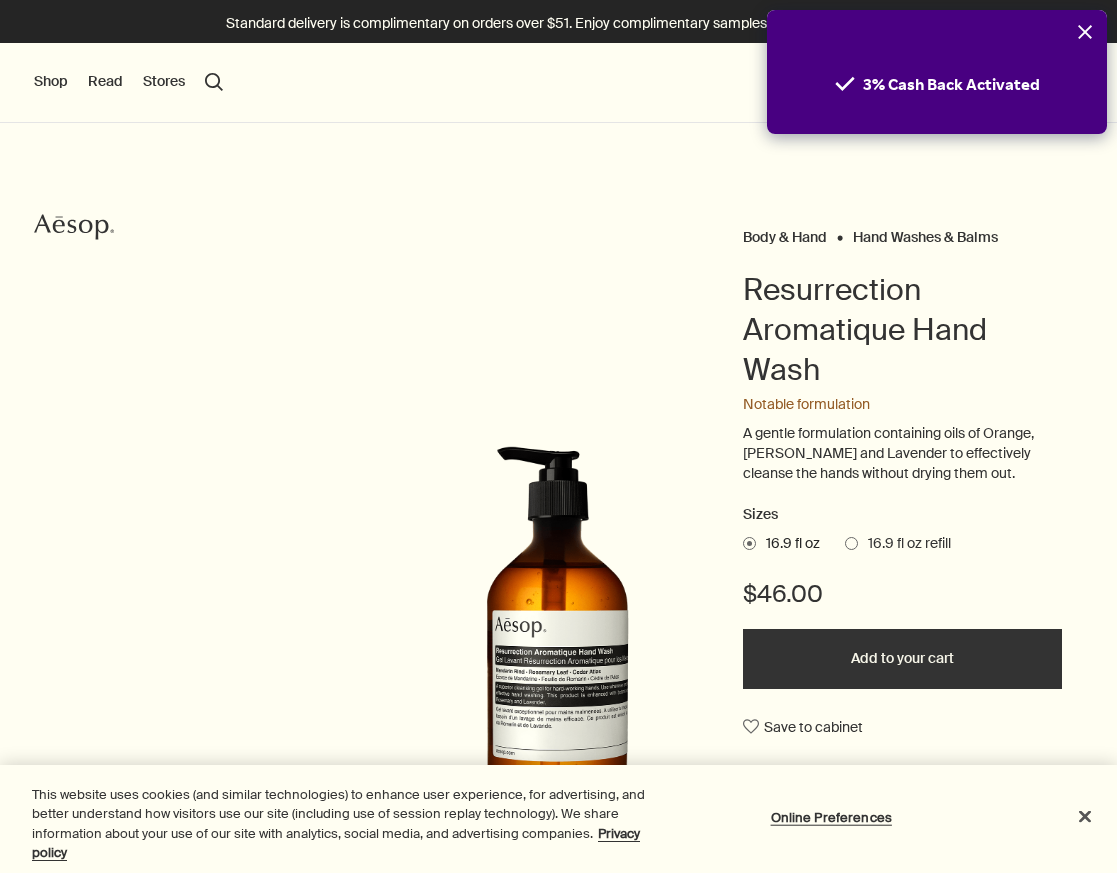 click 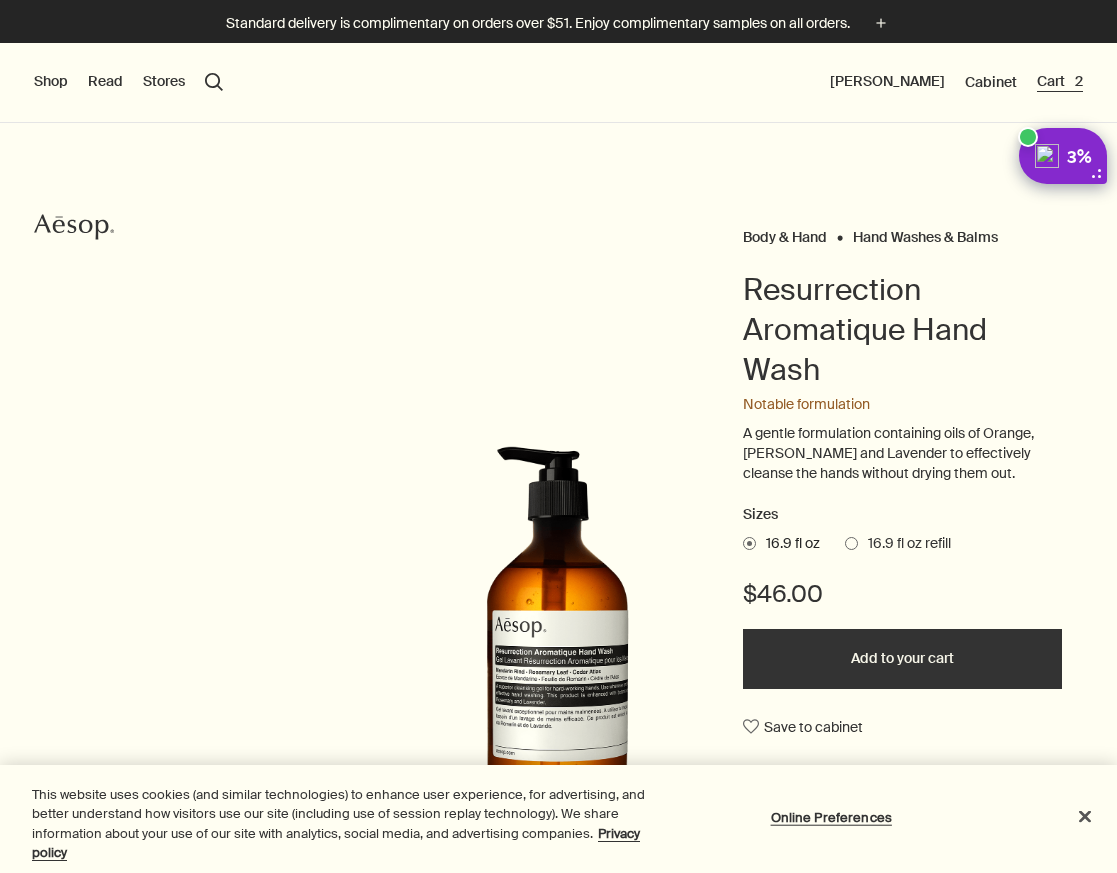 click on "Cart 2" at bounding box center (1060, 82) 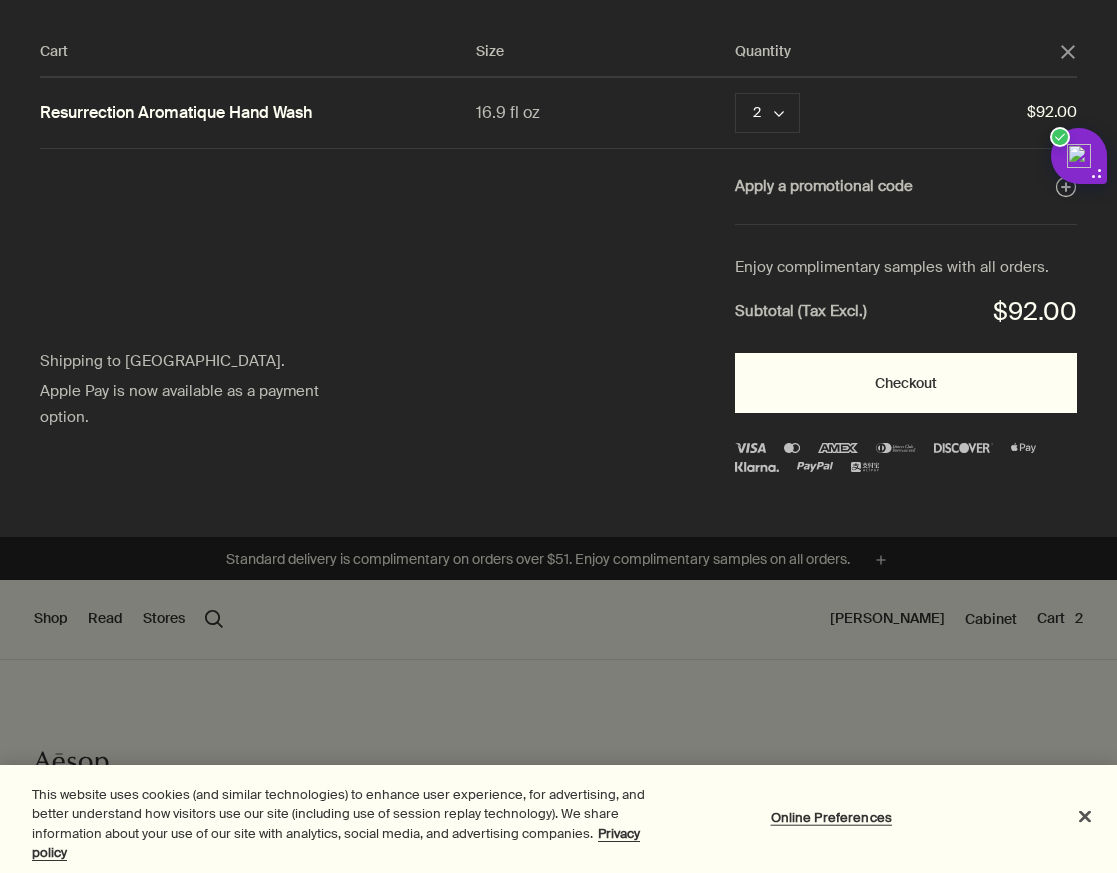 click on "Checkout" at bounding box center (906, 383) 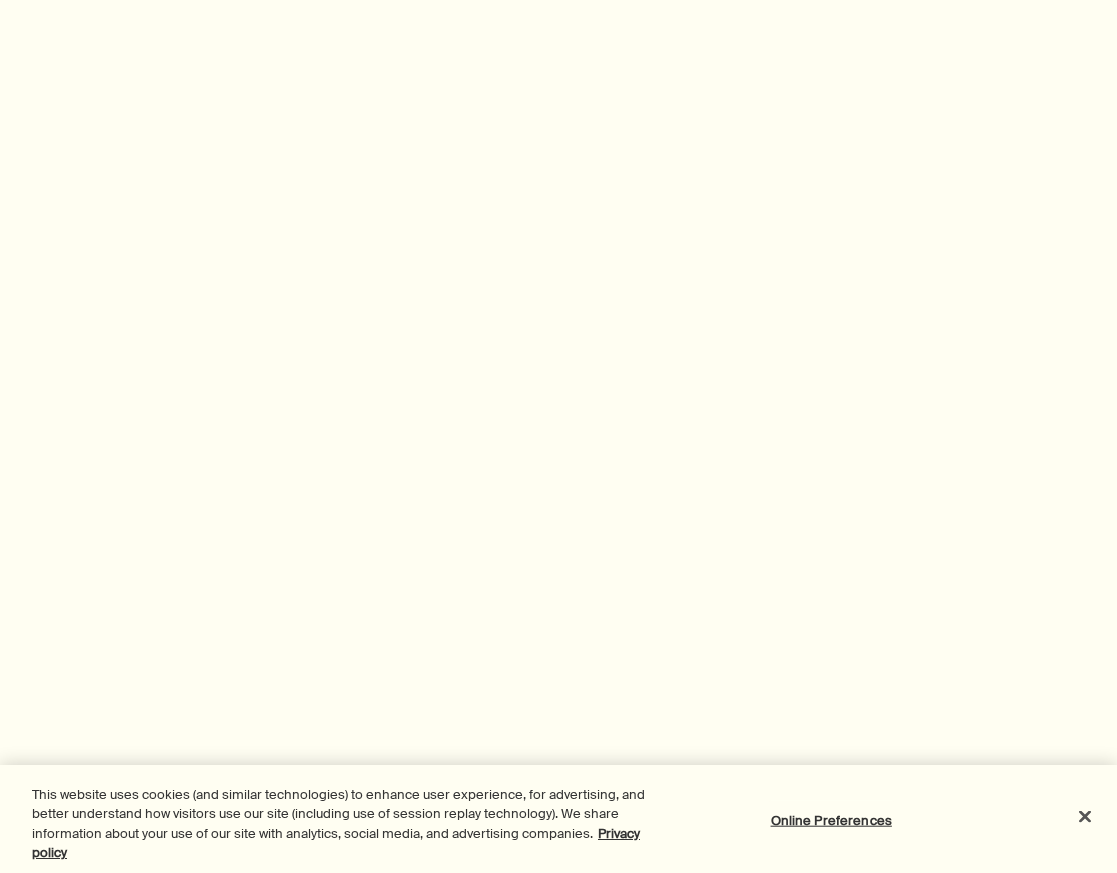 scroll, scrollTop: 0, scrollLeft: 0, axis: both 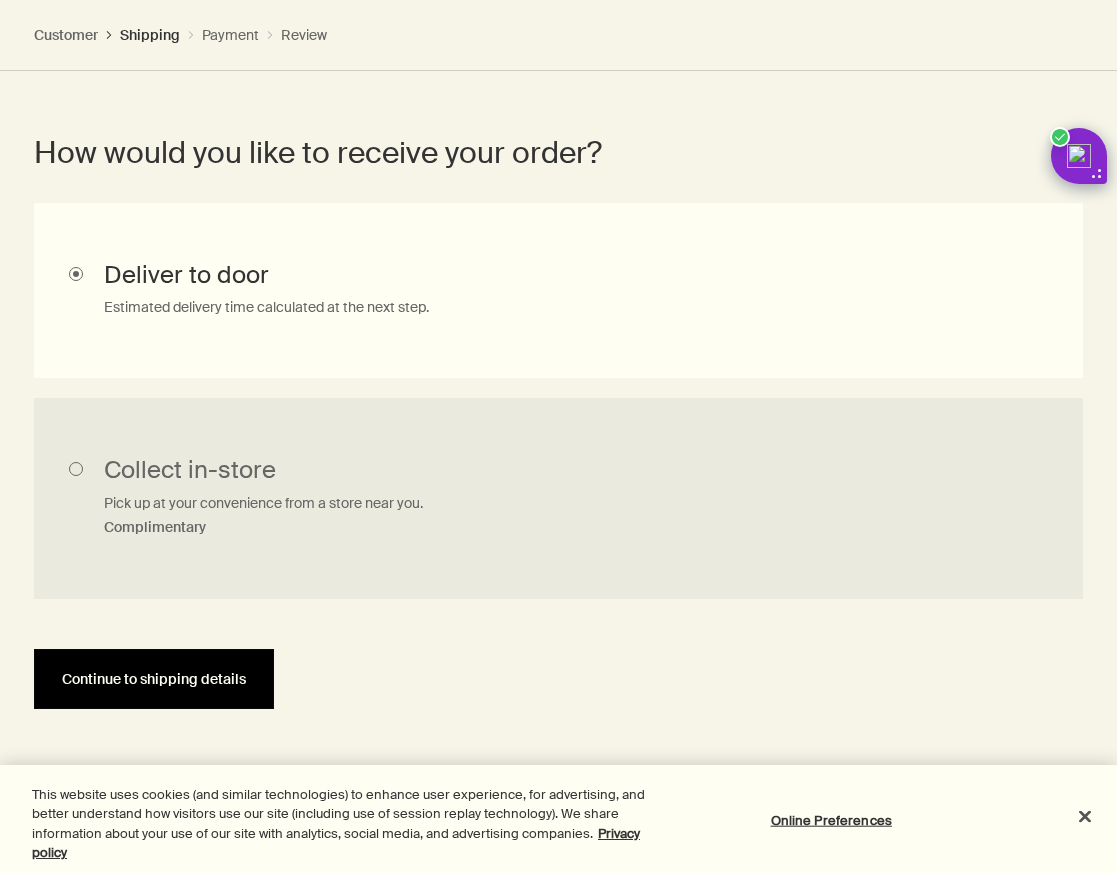 click on "Continue to shipping details" at bounding box center [154, 679] 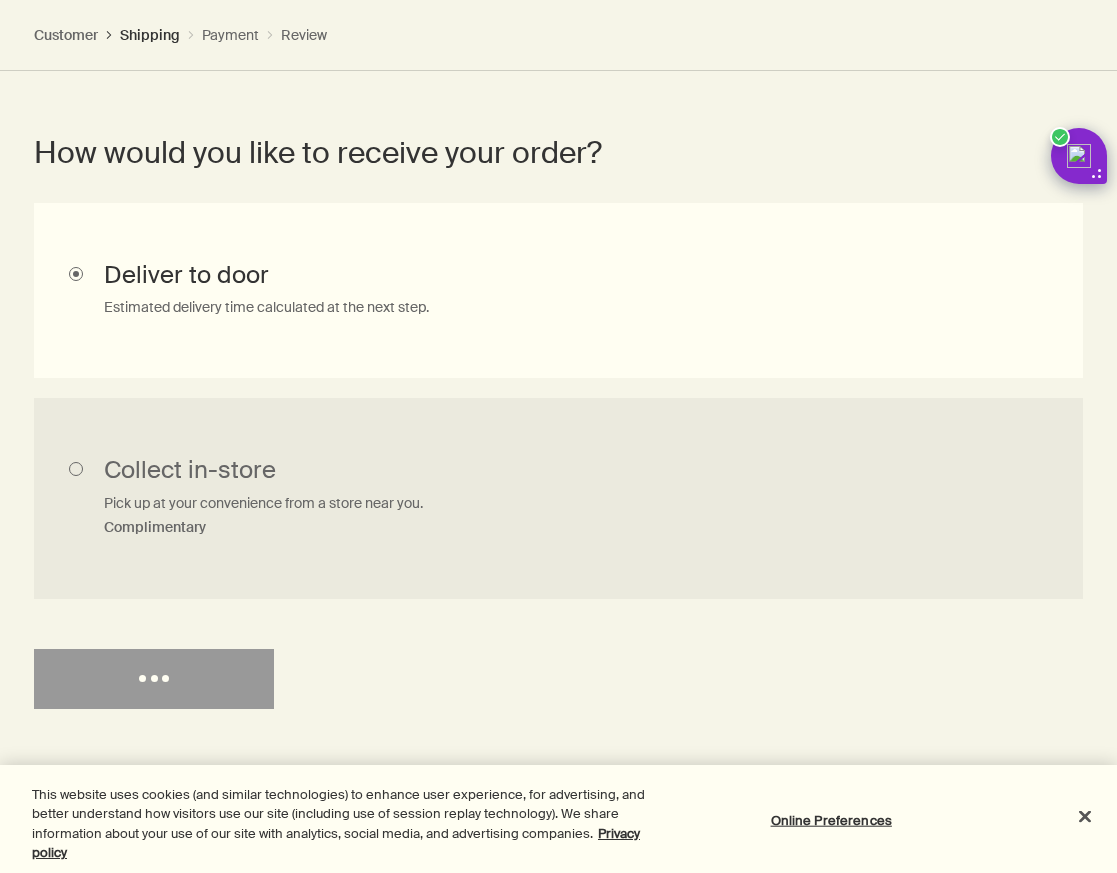 select on "US" 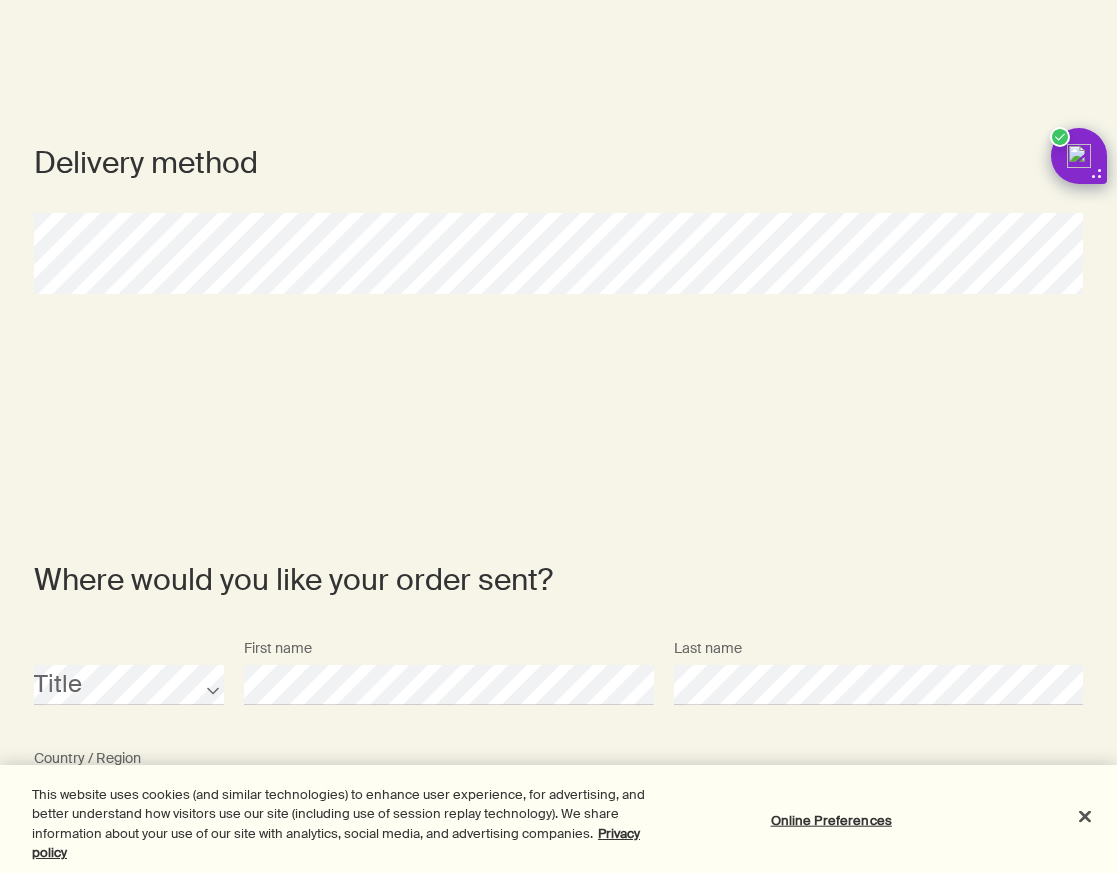 scroll, scrollTop: 0, scrollLeft: 0, axis: both 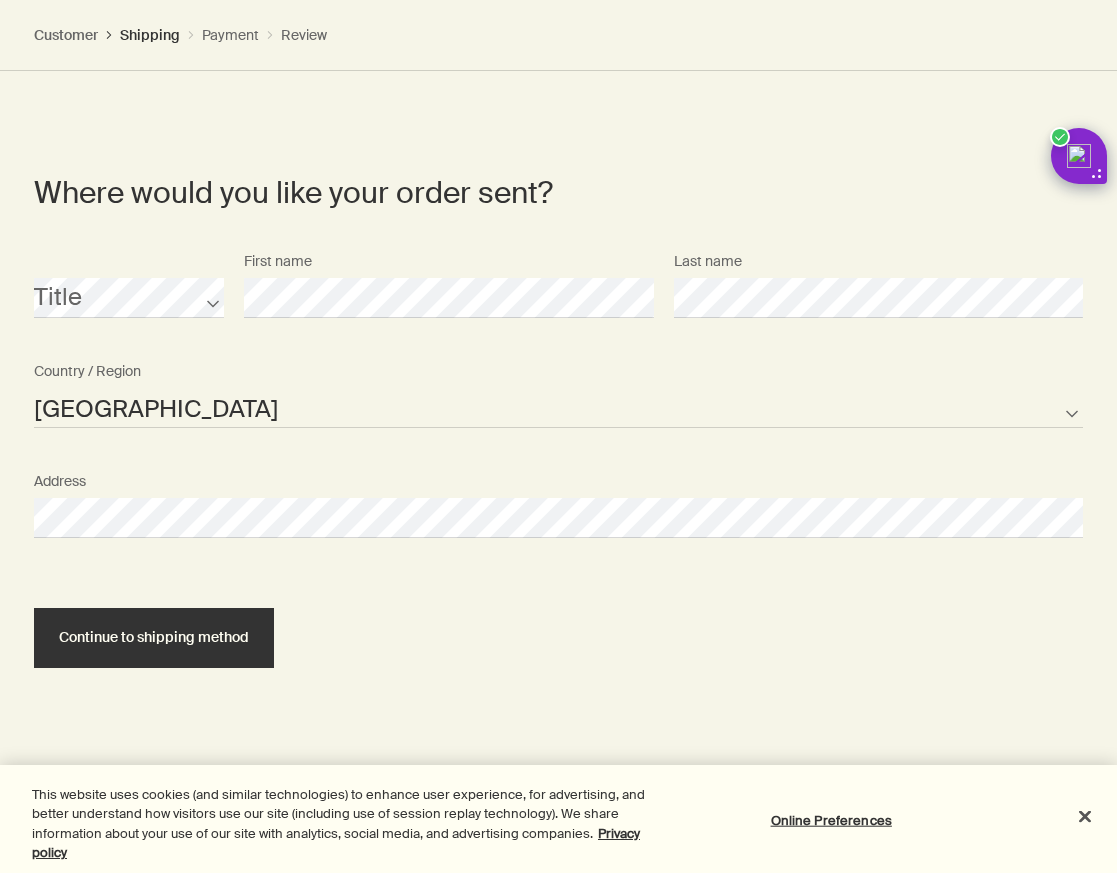 select on "US" 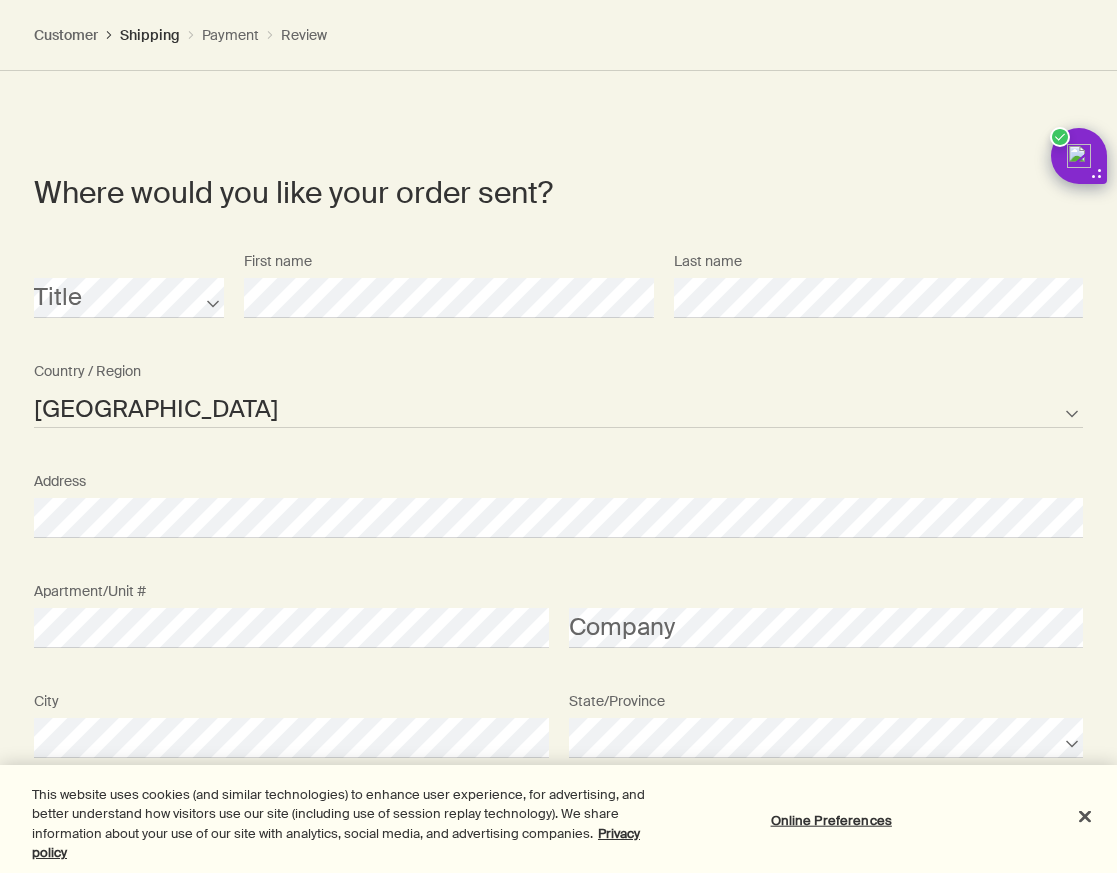 scroll, scrollTop: 1800, scrollLeft: 0, axis: vertical 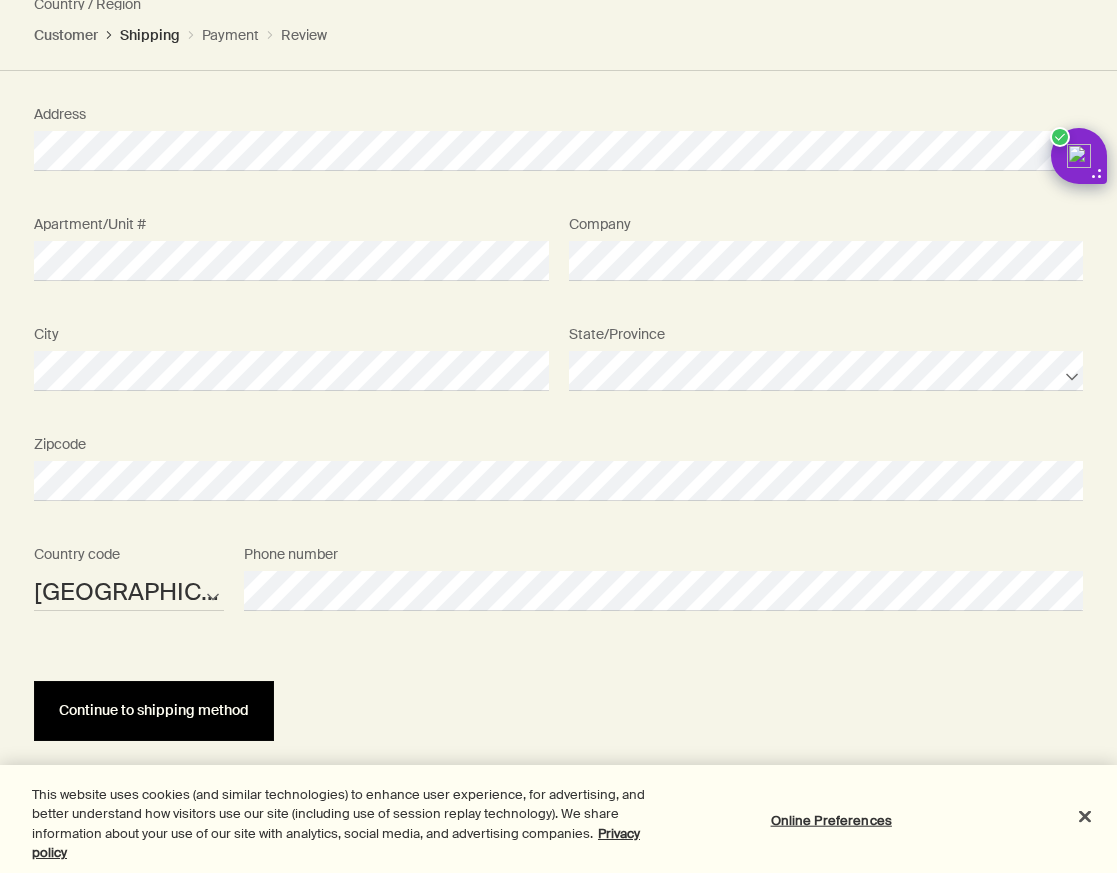 click on "Continue to shipping method" at bounding box center [154, 710] 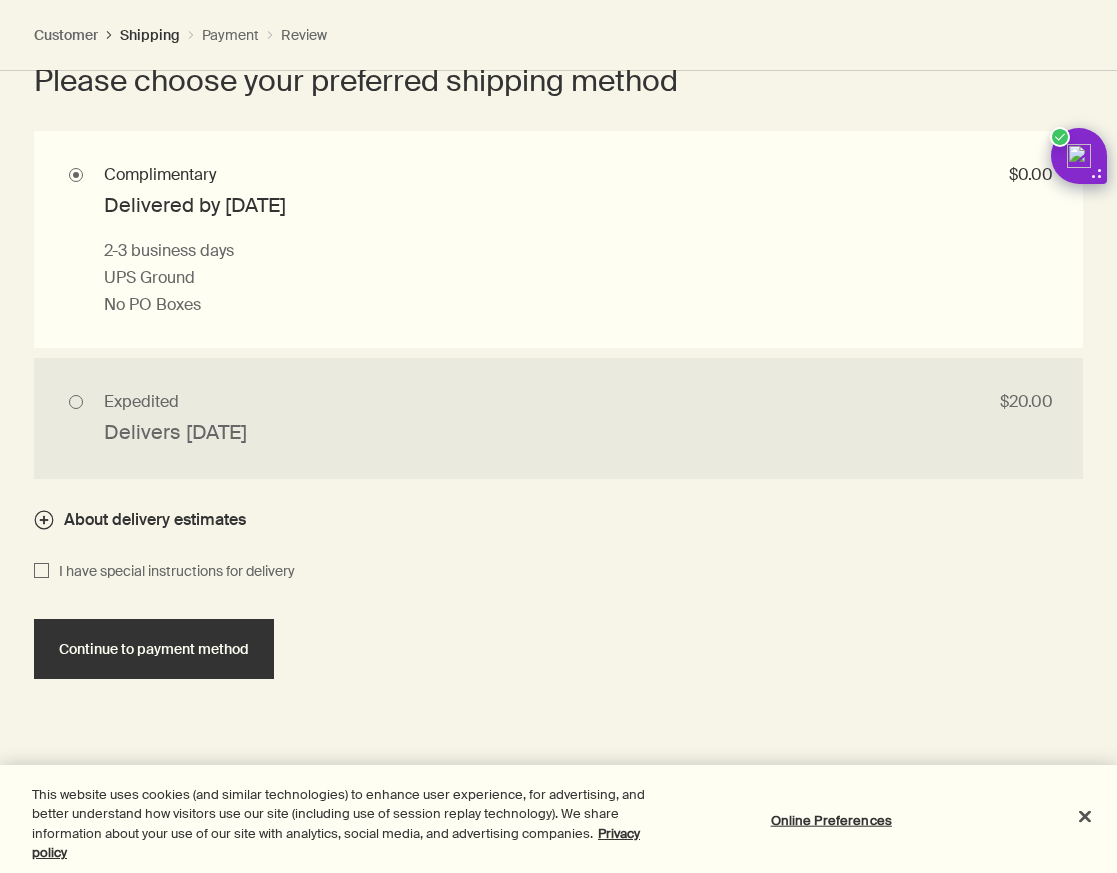 scroll, scrollTop: 2578, scrollLeft: 0, axis: vertical 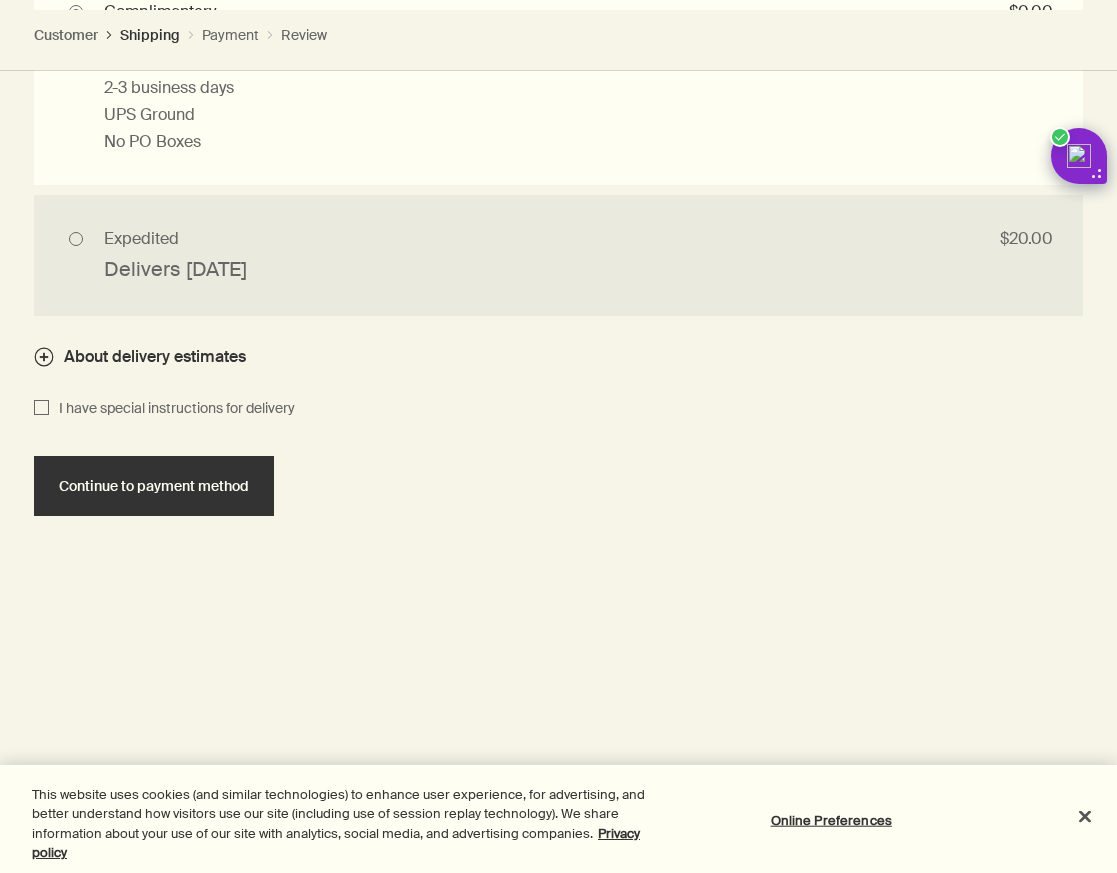 click on "Customer" at bounding box center (66, 35) 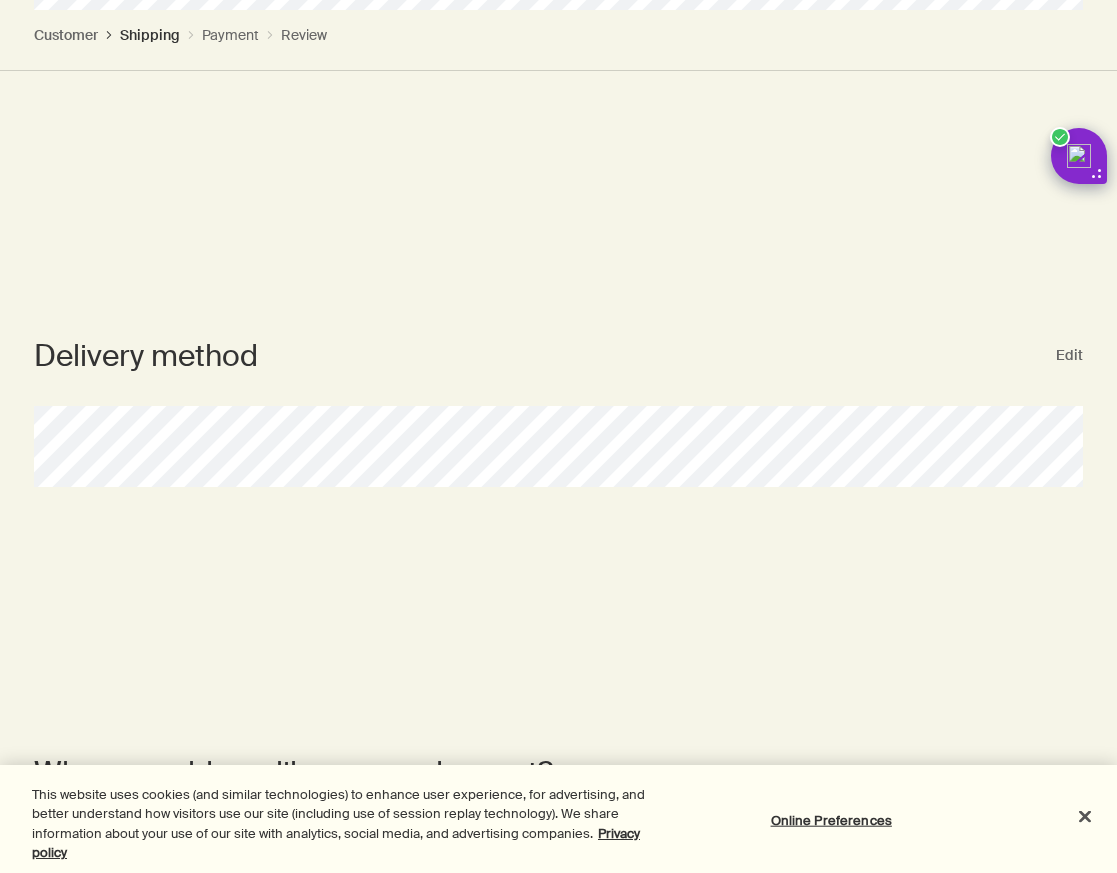 scroll, scrollTop: 877, scrollLeft: 0, axis: vertical 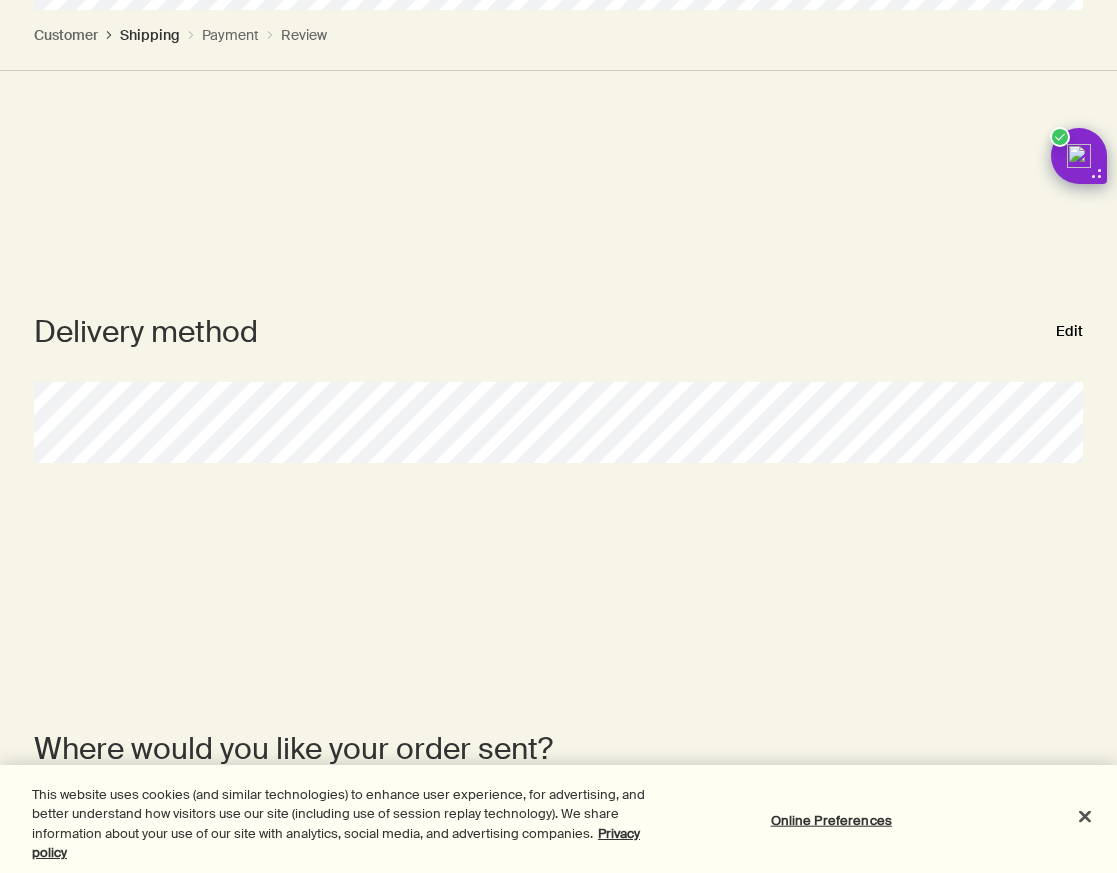 click on "Edit" at bounding box center [1069, 332] 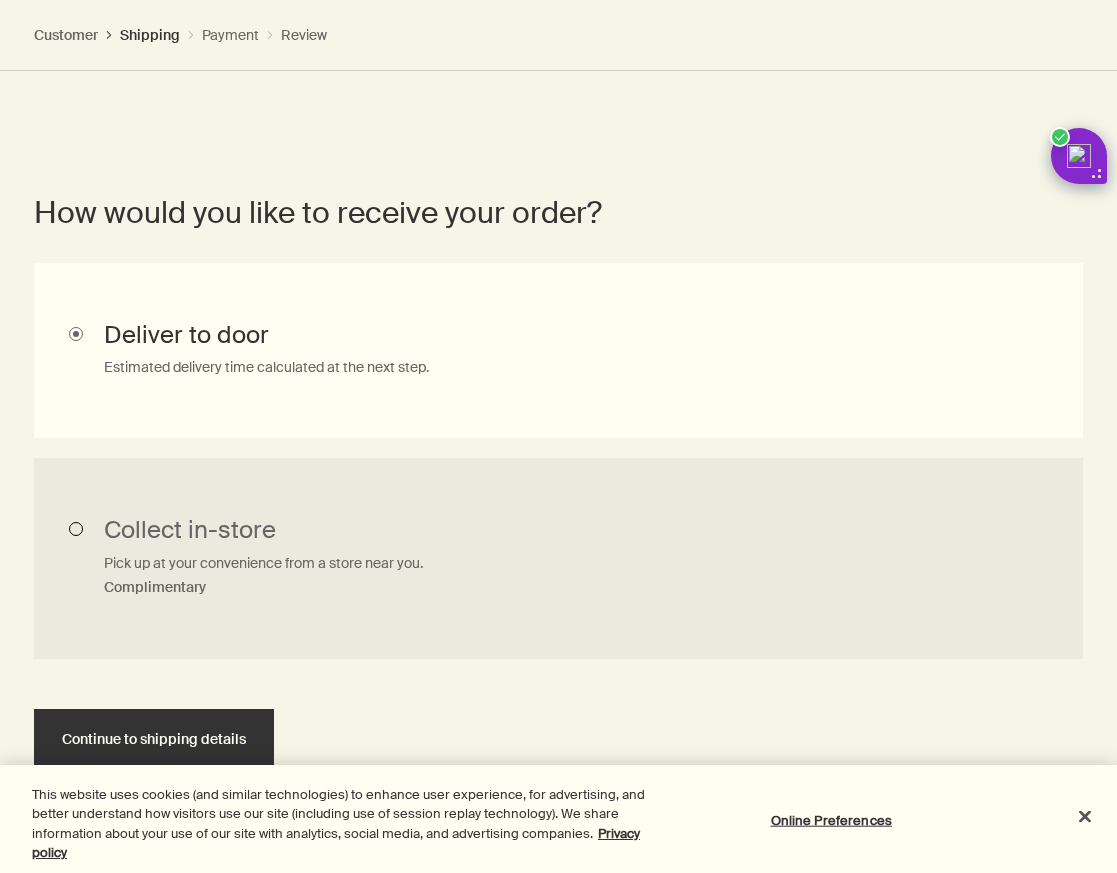 click on "Collect in-store Pick up at your convenience from a store near you. Complimentary" at bounding box center [558, 559] 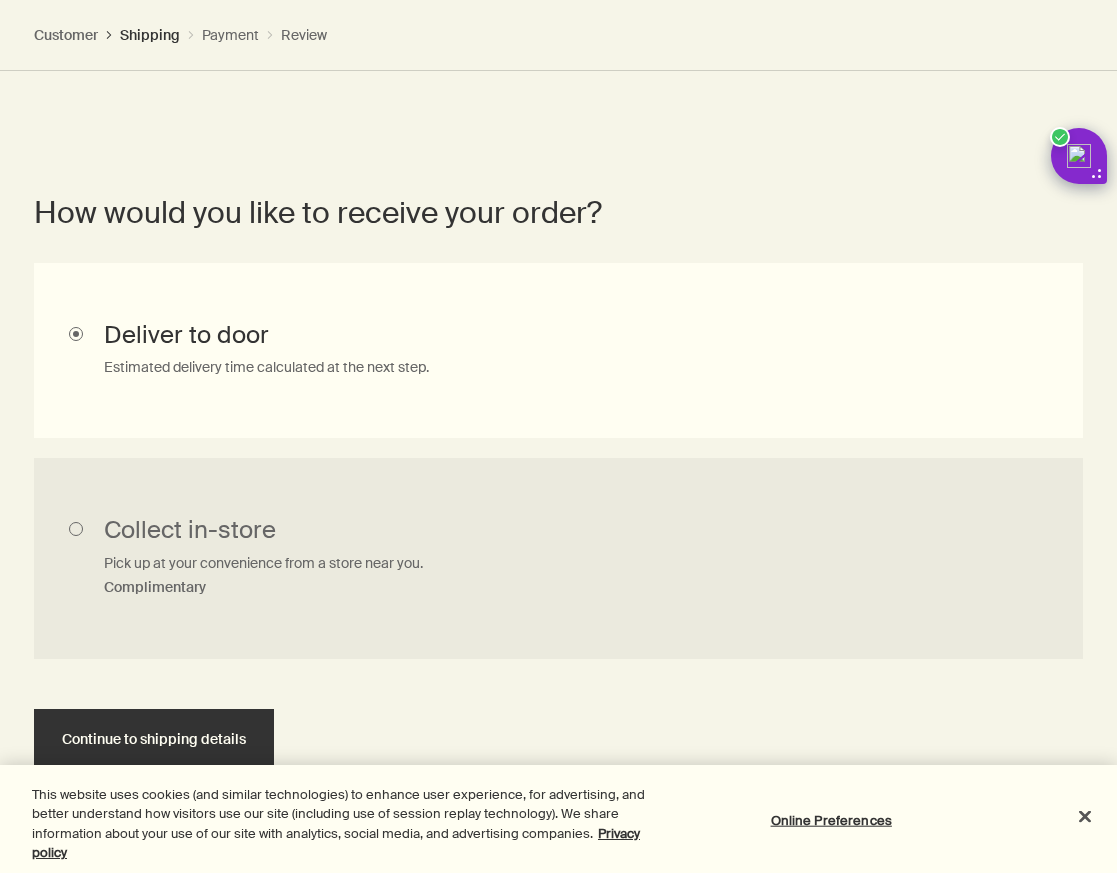 radio on "true" 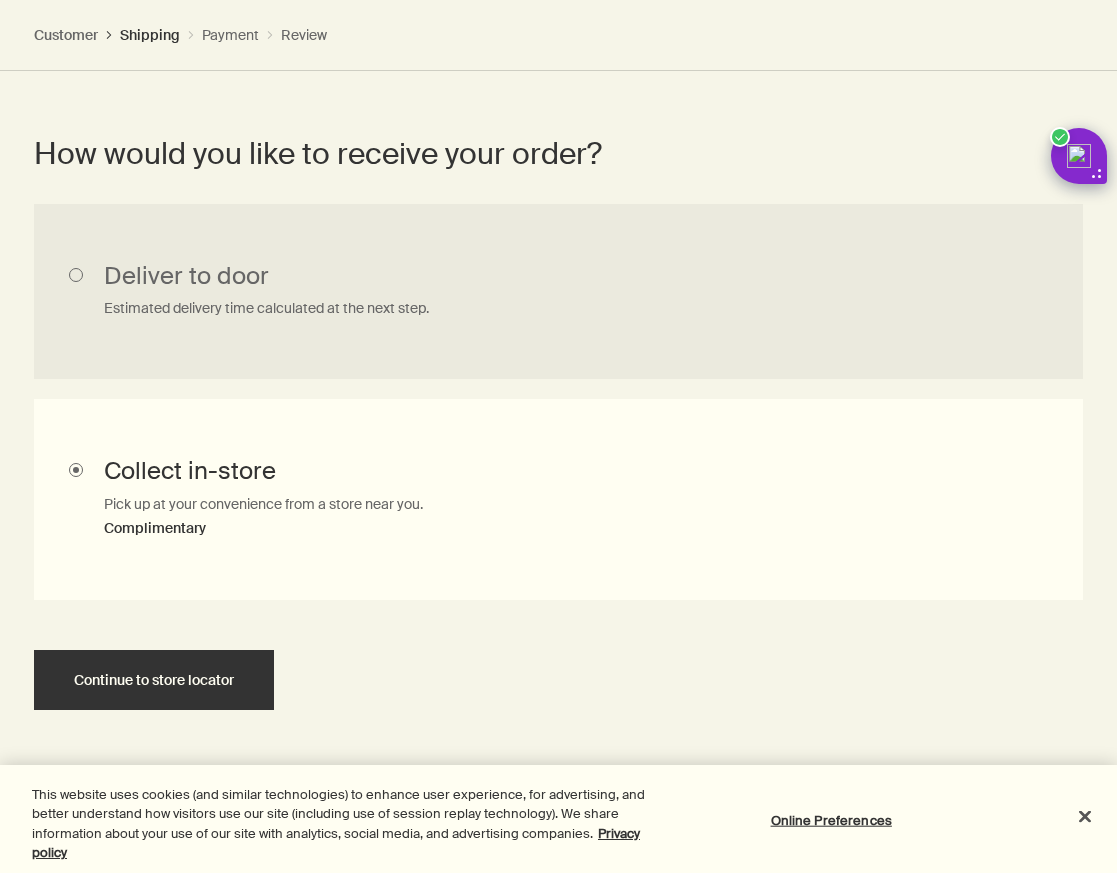 scroll, scrollTop: 1056, scrollLeft: 0, axis: vertical 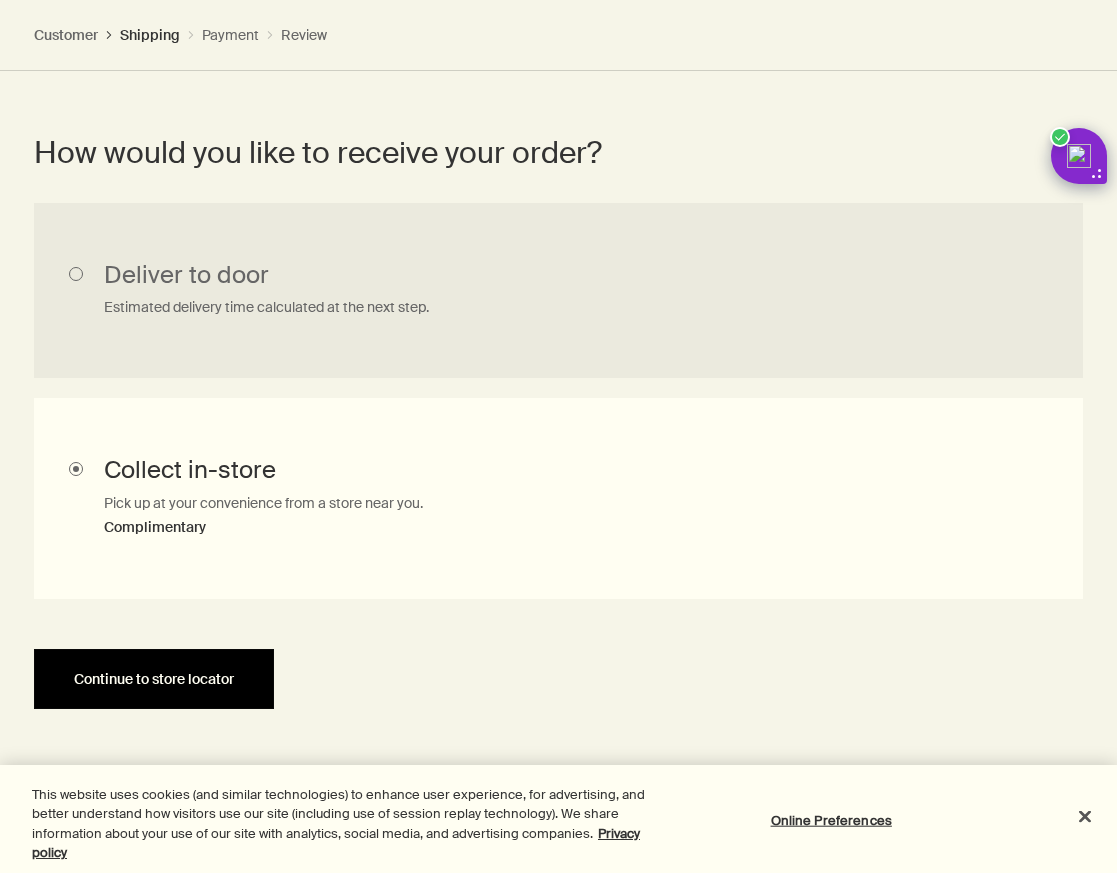 click on "Continue to store locator" at bounding box center [154, 679] 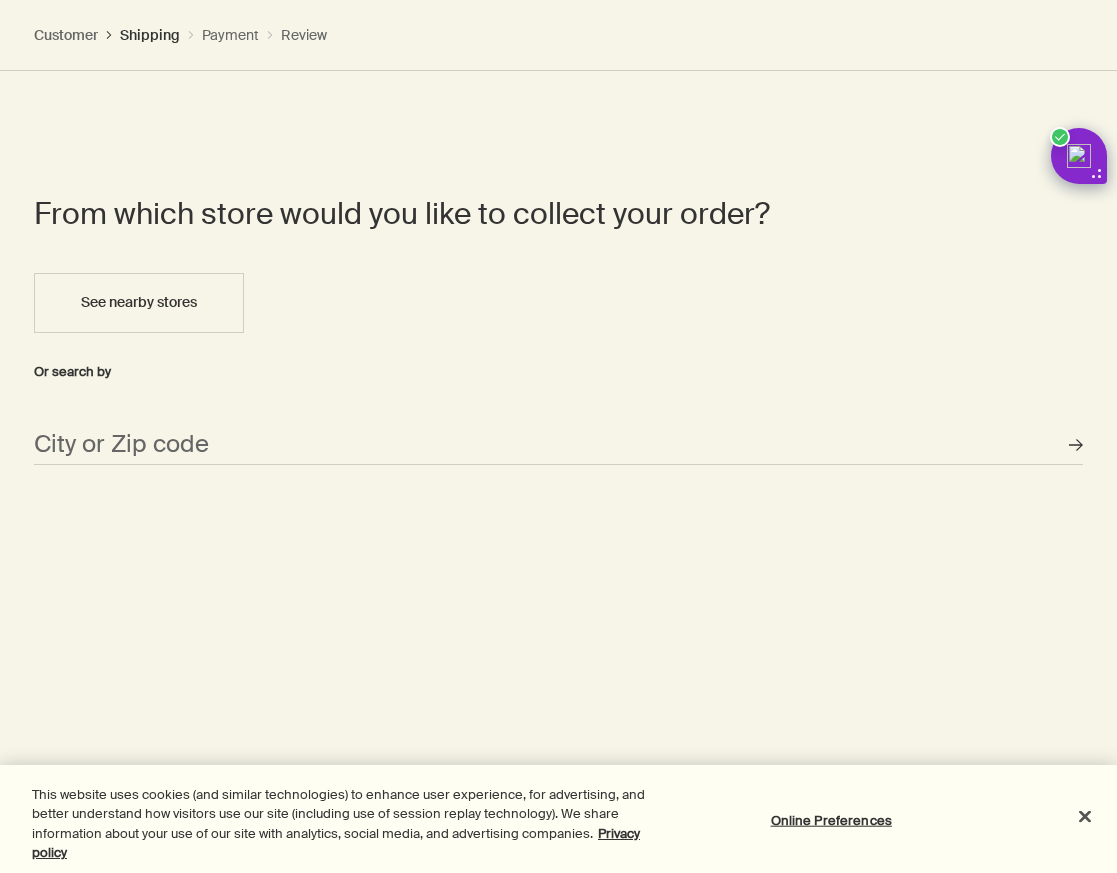 scroll, scrollTop: 1413, scrollLeft: 0, axis: vertical 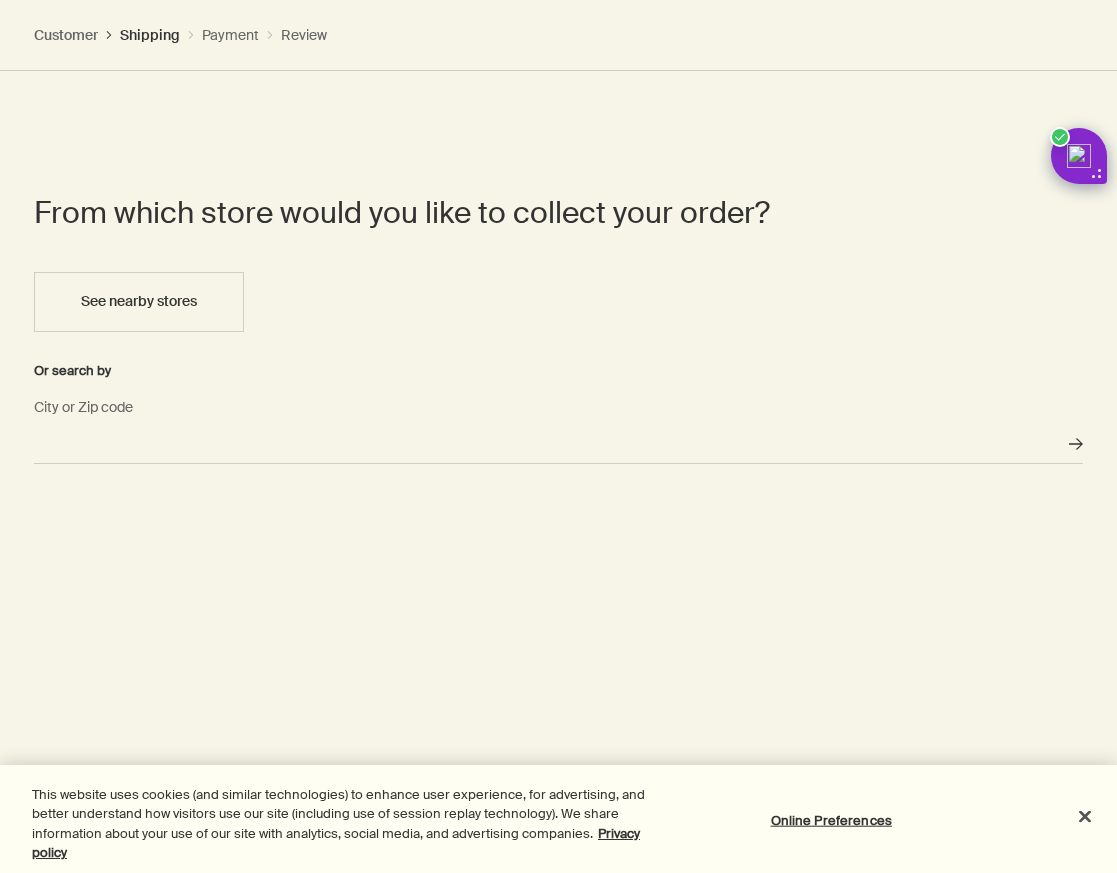 click on "City or Zip code" at bounding box center (558, 444) 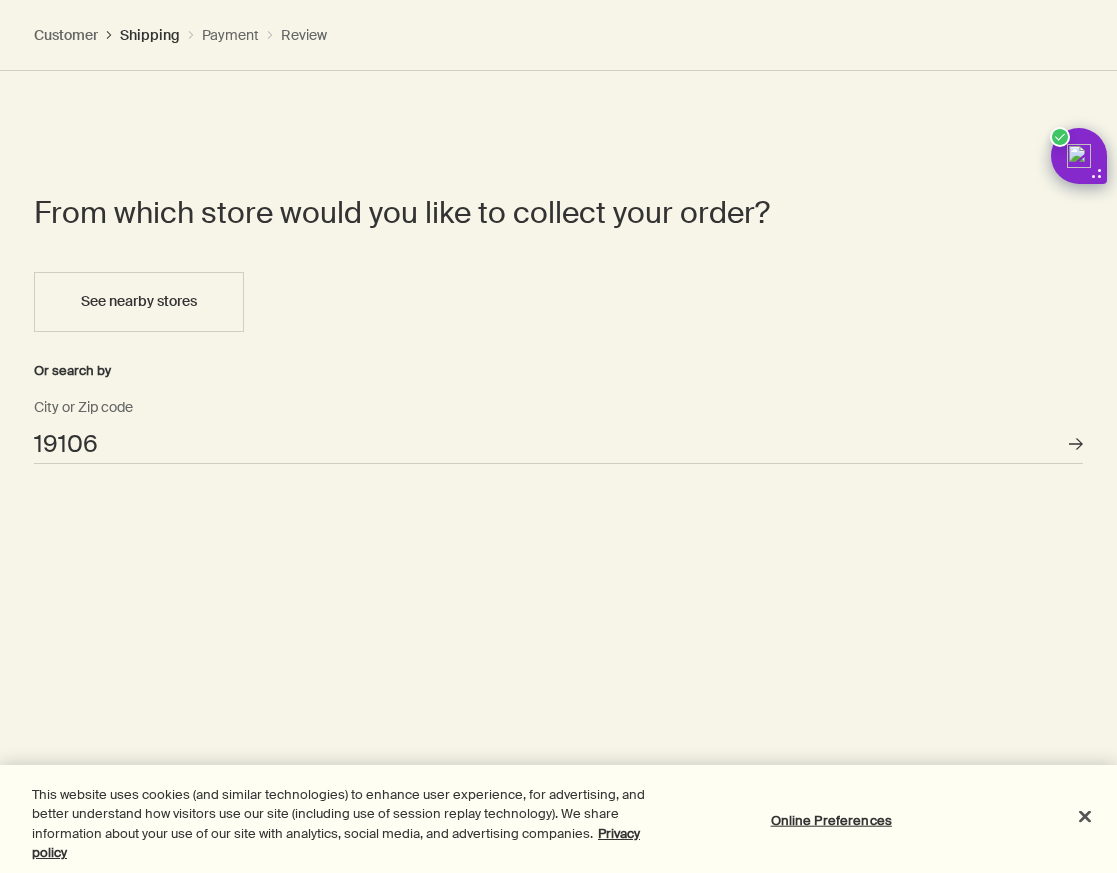 scroll, scrollTop: 1431, scrollLeft: 0, axis: vertical 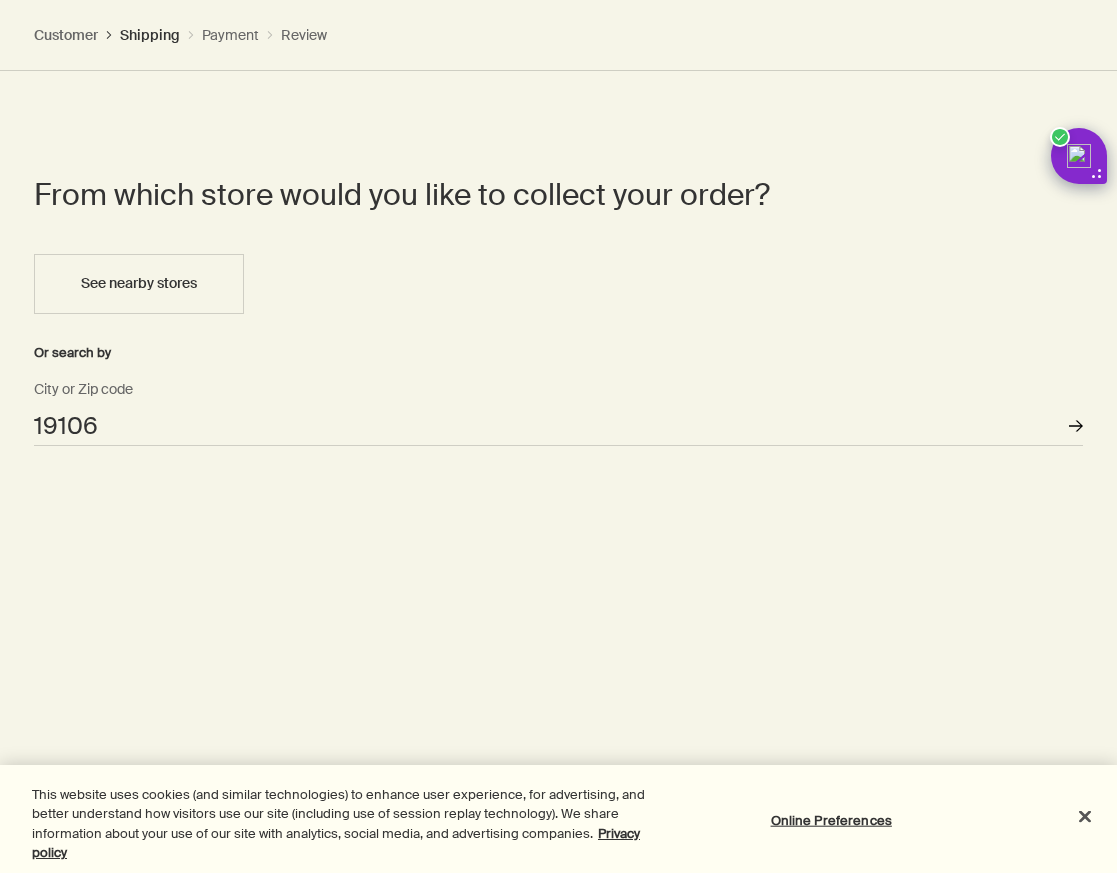 click on "Stores" 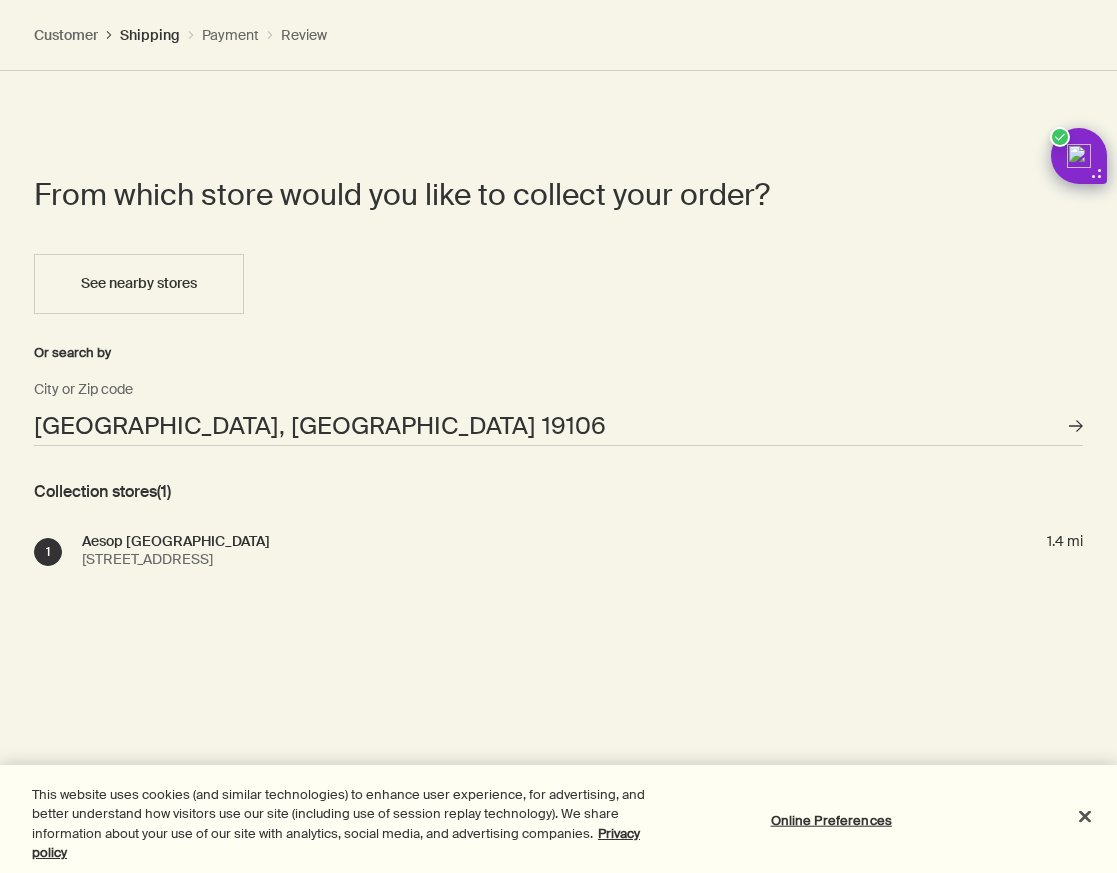 click on "1 Aesop Walnut Street 1528 Walnut St, Philadelphia, PA 19102 1.4 mi" at bounding box center [558, 550] 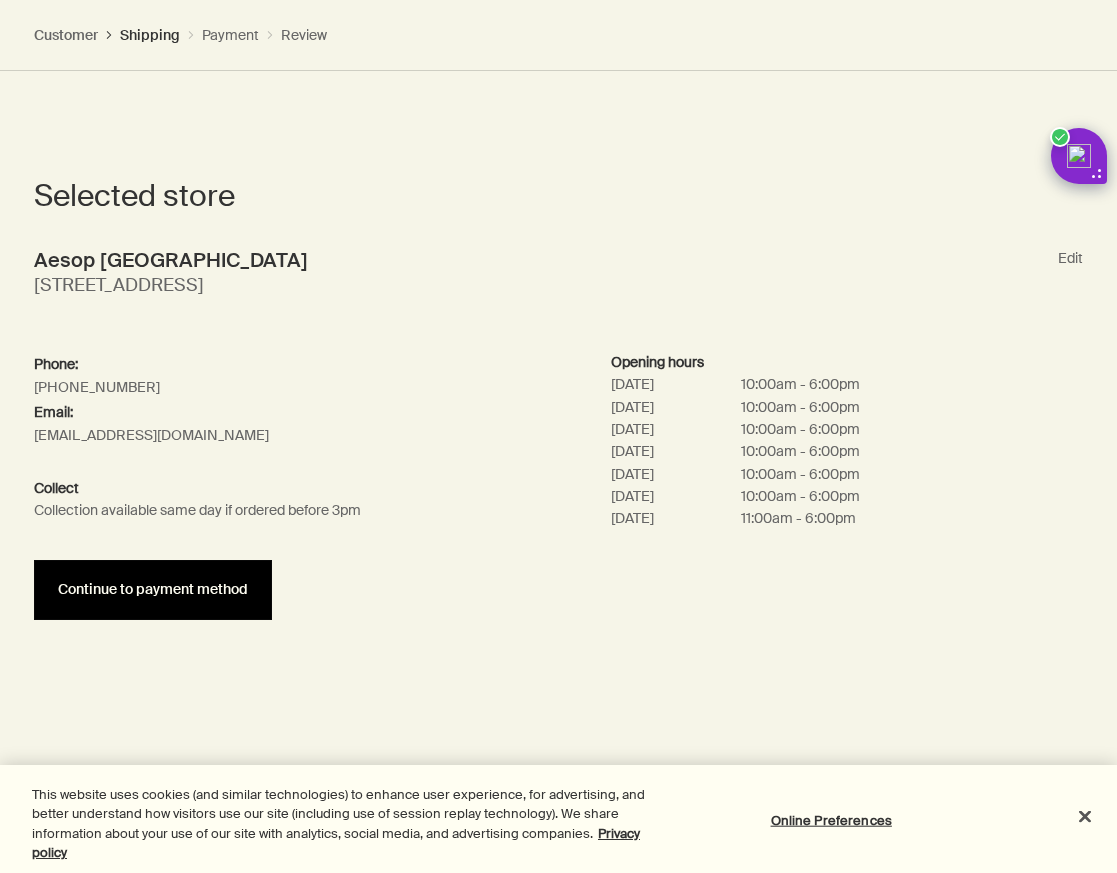click on "Continue to payment method" at bounding box center [153, 590] 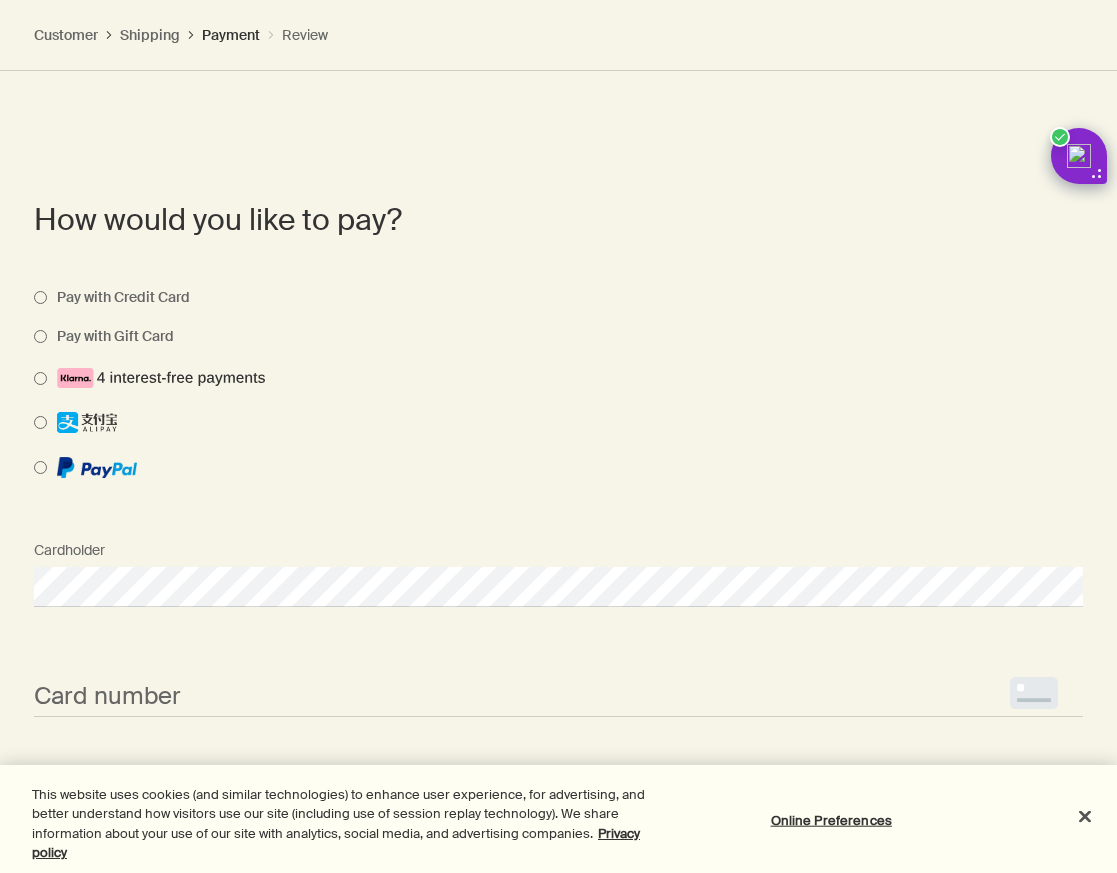 scroll, scrollTop: 1891, scrollLeft: 0, axis: vertical 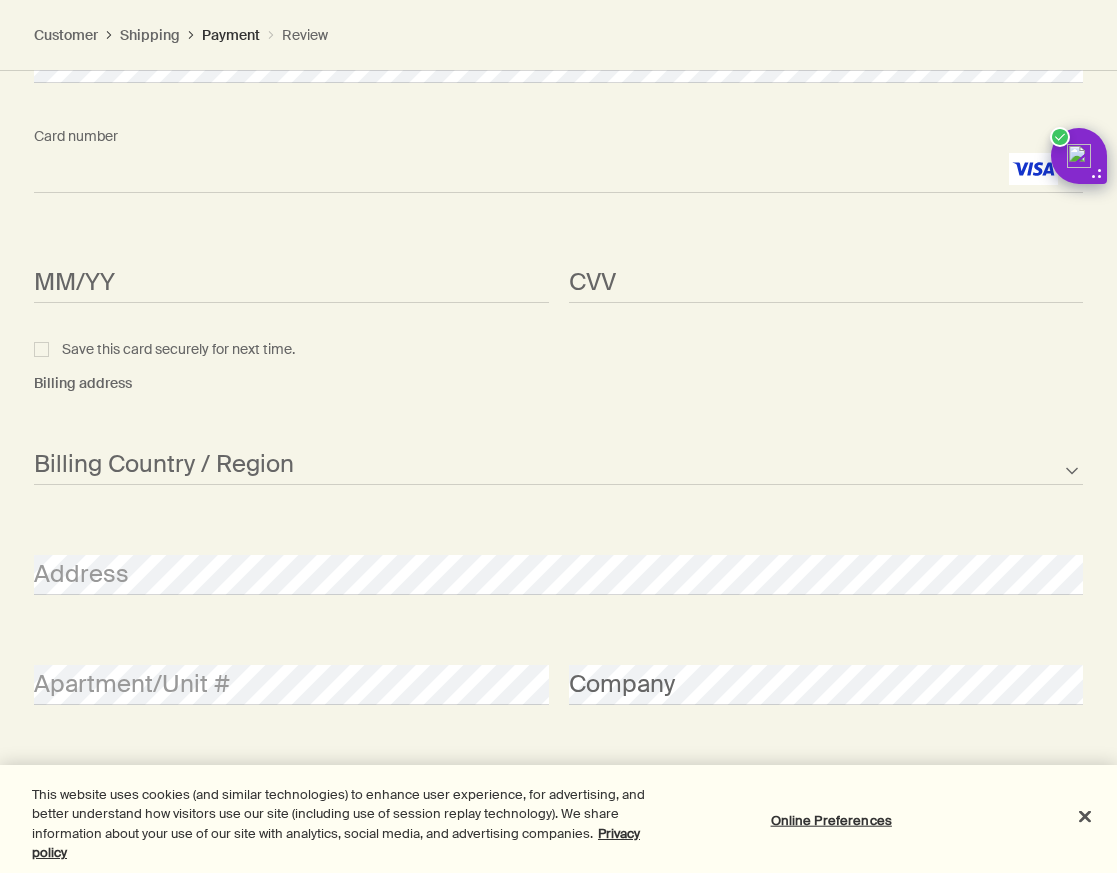 click on "MM/YY <p>Your browser does not support iframes.</p>" at bounding box center (291, 265) 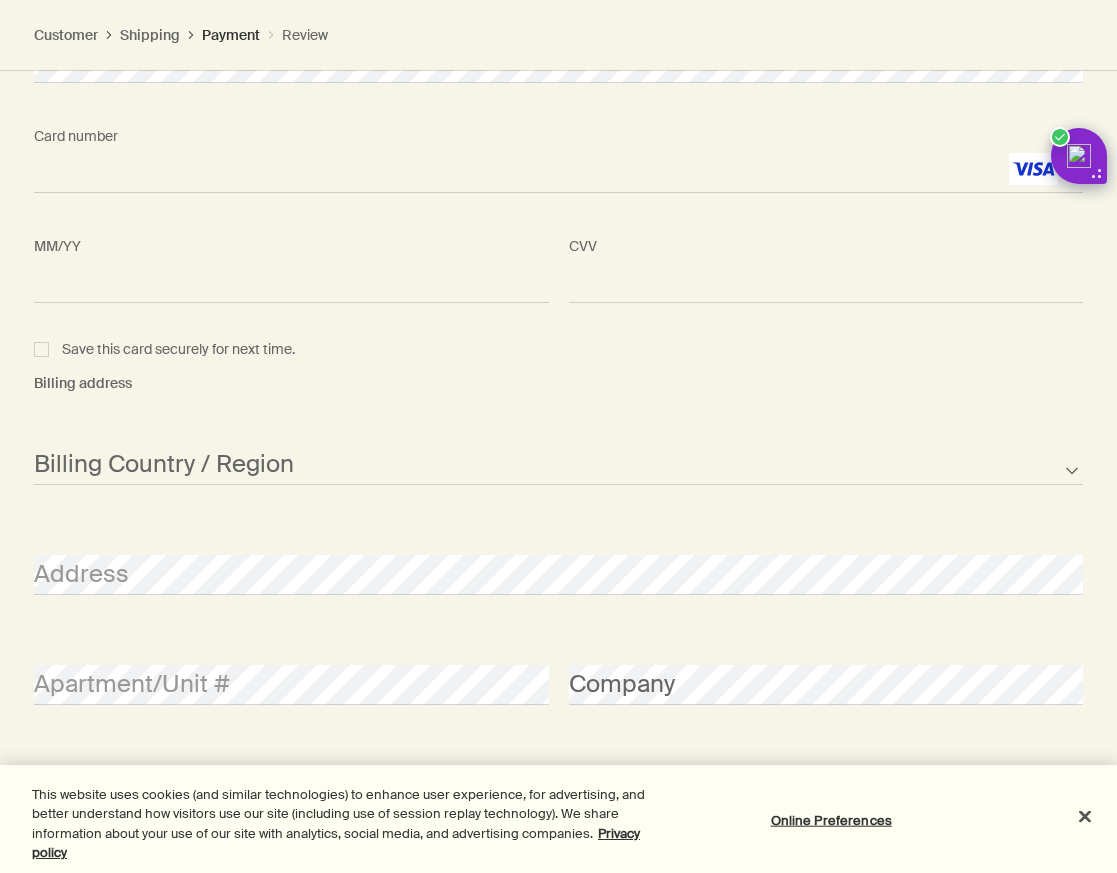 click on "Save this card securely for next time." at bounding box center [164, 349] 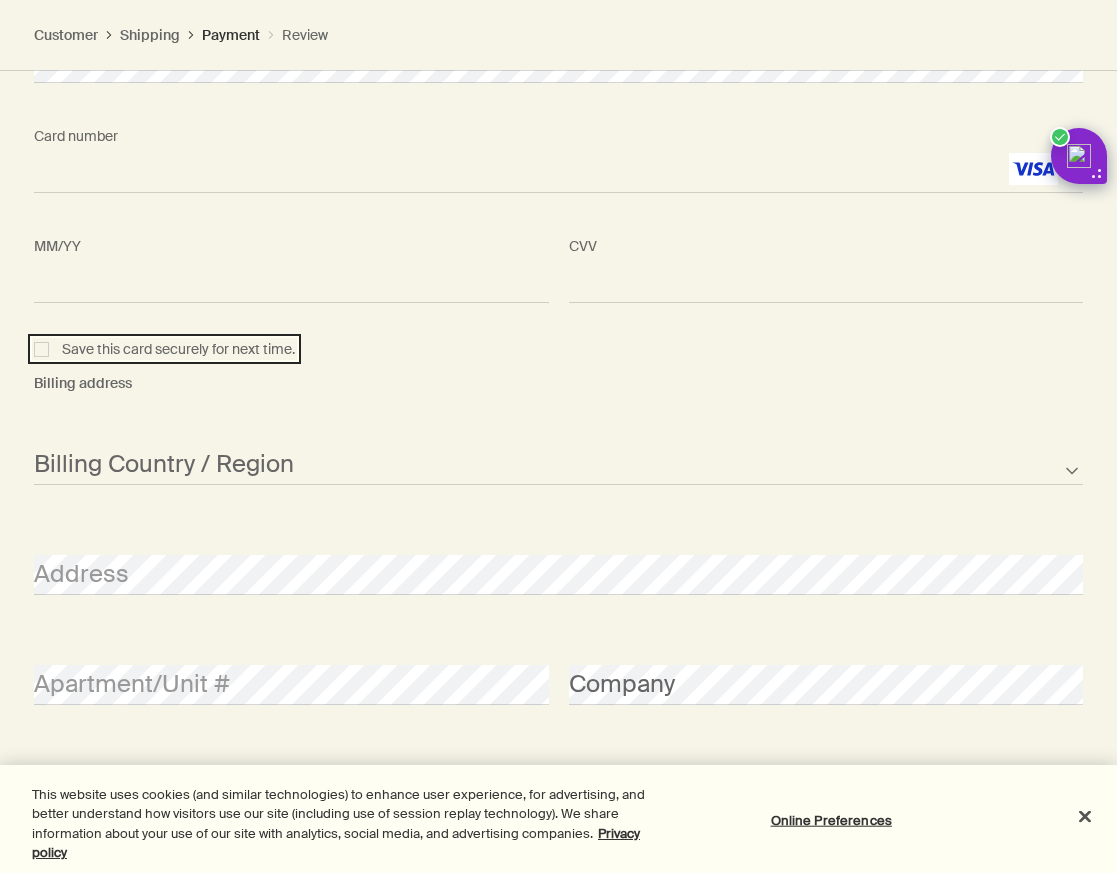 click on "Save this card securely for next time." at bounding box center (44, 347) 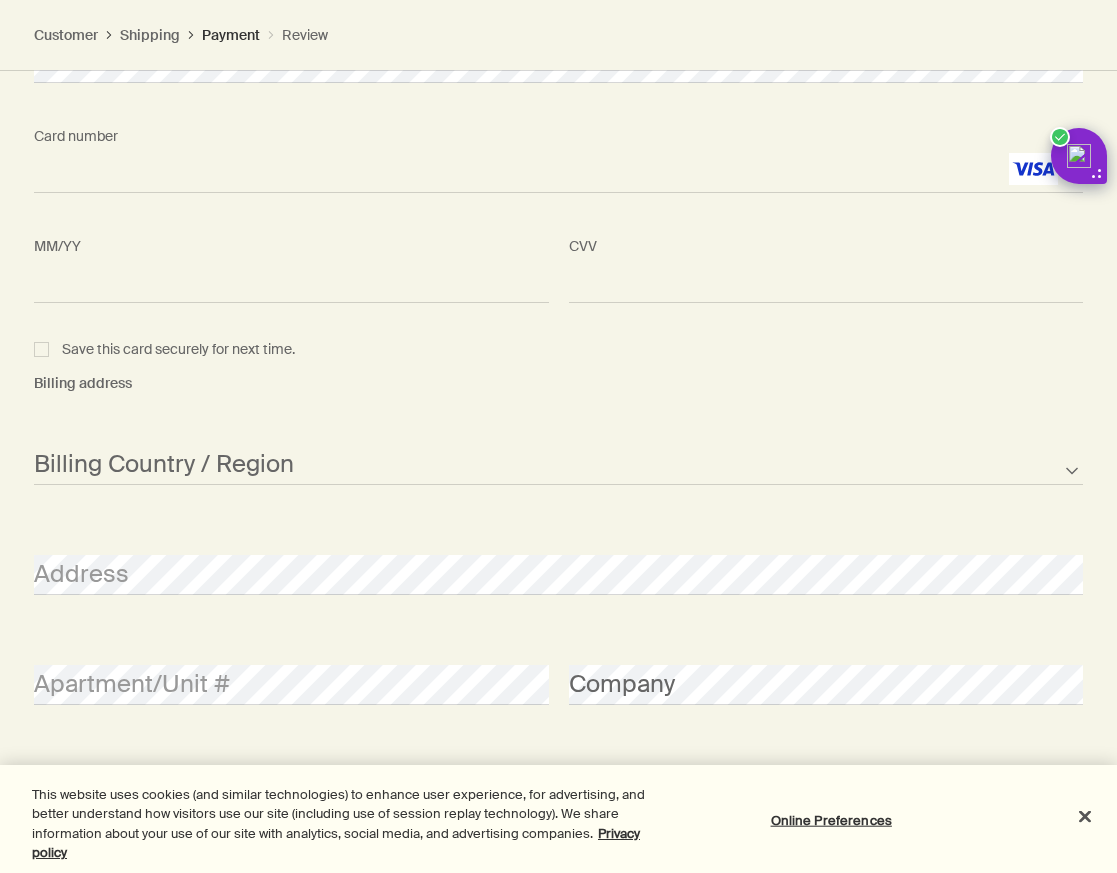 checkbox on "true" 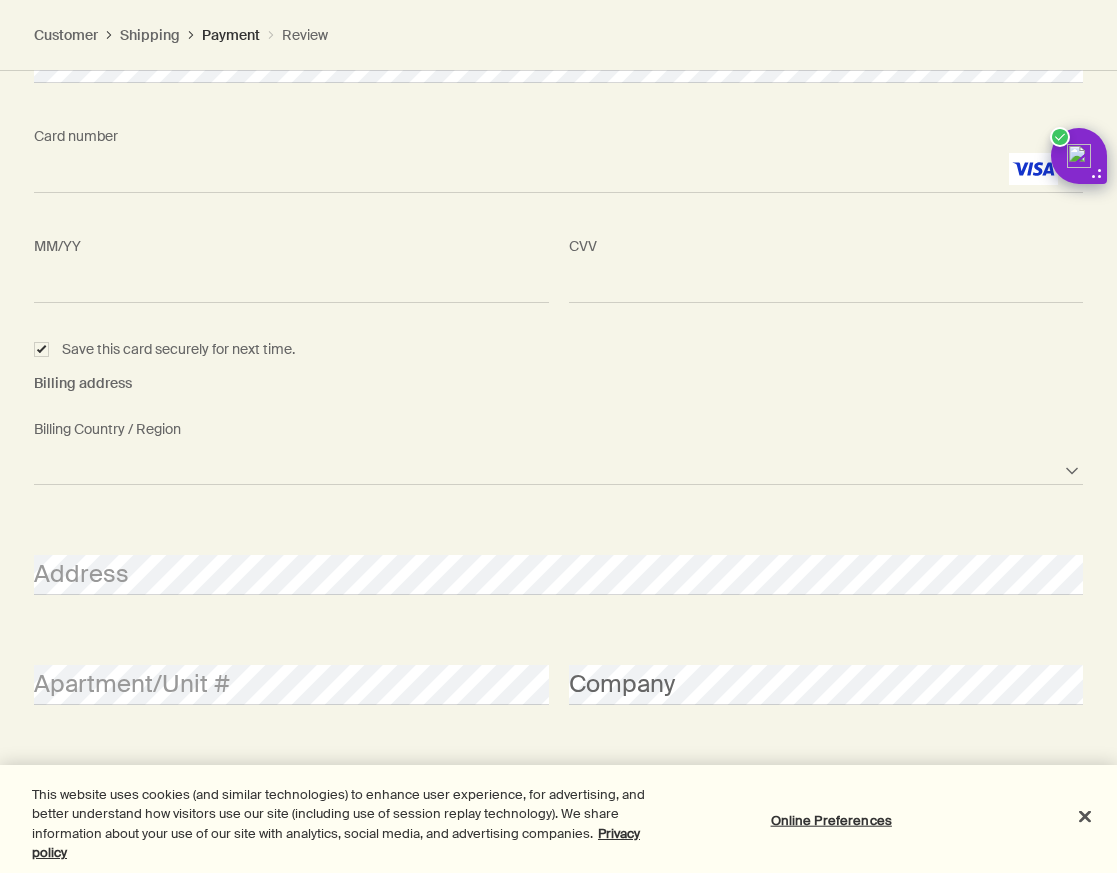 click on "Afghanistan Albania Algeria American Samoa Andorra Angola Anguilla Antarctica Antigua and Barbuda Argentina Armenia Aruba Australia Austria Azerbaijan Bahamas Bahrain Bangladesh Barbados Belarus Belgium Belize Benin Bermuda Bhutan Bolivia Bosnia and Herzegovina Botswana Brazil British Indian Ocean Territory British Virgin Islands Brunei Bulgaria Burkina Faso Burundi Cambodia Cameroon Canada Cape Verde Cayman Islands Central African Republic Chad Chile Chinese Mainland Christmas Island Cocos Islands Colombia Comoros Cook Islands Costa Rica Croatia Cuba Curacao Cyprus Czech Republic Democratic Republic of the Congo Denmark Djibouti Dominica Dominican Republic East Timor Ecuador Egypt El Salvador Equatorial Guinea Eritrea Estonia Ethiopia Falkland Islands Faroe Islands Fiji Finland France French Polynesia Gabon Gambia Georgia Germany Ghana Gibraltar Greece Greenland Grenada Guam Guatemala Guernsey Guinea Guinea-Bissau Guyana Haiti Honduras Hong Kong, SAR Hungary Iceland India Indonesia Iran Iraq Ireland Israel" at bounding box center [558, 465] 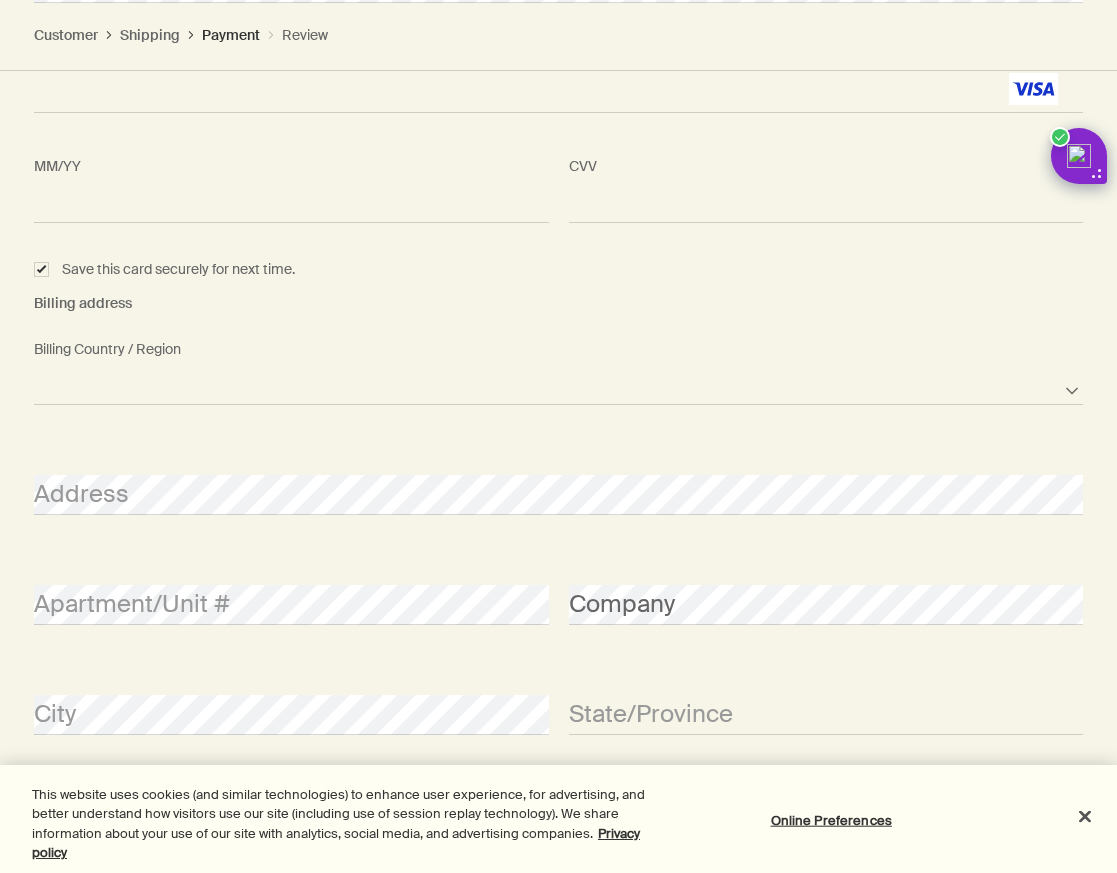 scroll, scrollTop: 2518, scrollLeft: 0, axis: vertical 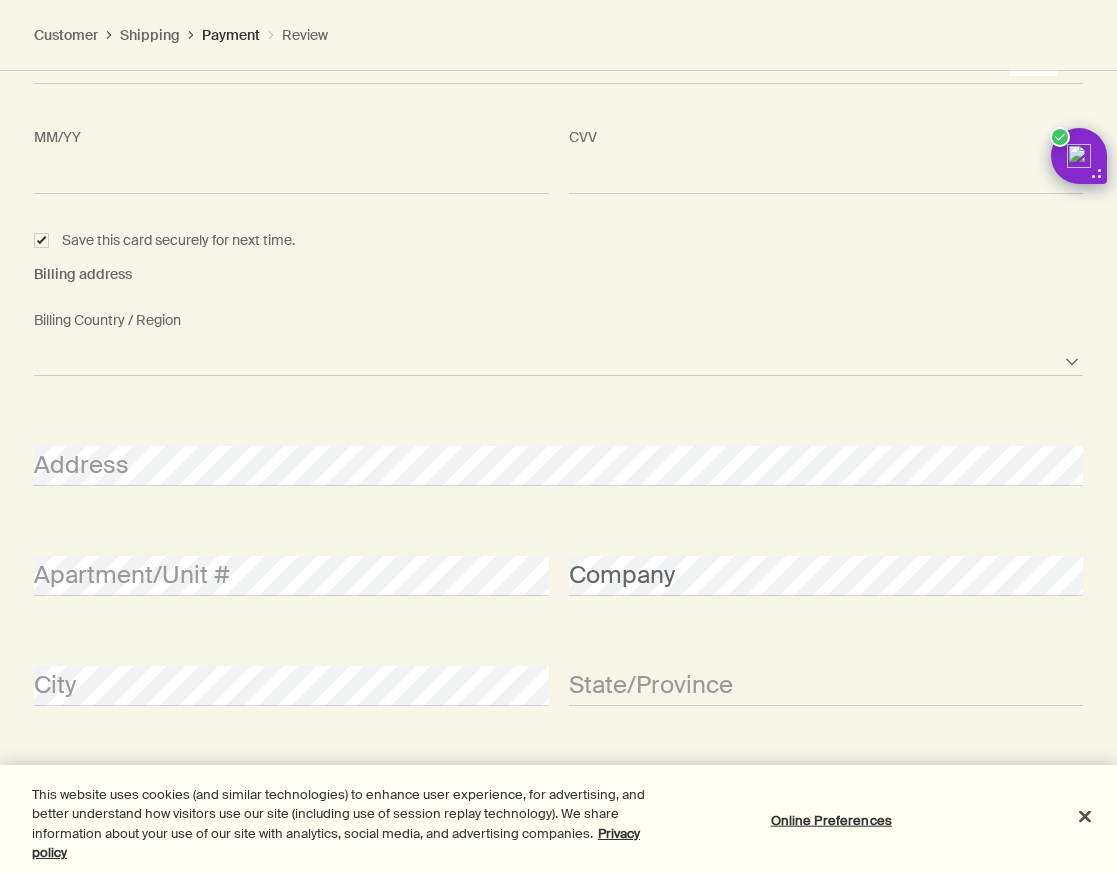 click on "Afghanistan Albania Algeria American Samoa Andorra Angola Anguilla Antarctica Antigua and Barbuda Argentina Armenia Aruba Australia Austria Azerbaijan Bahamas Bahrain Bangladesh Barbados Belarus Belgium Belize Benin Bermuda Bhutan Bolivia Bosnia and Herzegovina Botswana Brazil British Indian Ocean Territory British Virgin Islands Brunei Bulgaria Burkina Faso Burundi Cambodia Cameroon Canada Cape Verde Cayman Islands Central African Republic Chad Chile Chinese Mainland Christmas Island Cocos Islands Colombia Comoros Cook Islands Costa Rica Croatia Cuba Curacao Cyprus Czech Republic Democratic Republic of the Congo Denmark Djibouti Dominica Dominican Republic East Timor Ecuador Egypt El Salvador Equatorial Guinea Eritrea Estonia Ethiopia Falkland Islands Faroe Islands Fiji Finland France French Polynesia Gabon Gambia Georgia Germany Ghana Gibraltar Greece Greenland Grenada Guam Guatemala Guernsey Guinea Guinea-Bissau Guyana Haiti Honduras Hong Kong, SAR Hungary Iceland India Indonesia Iran Iraq Ireland Israel" at bounding box center [558, 356] 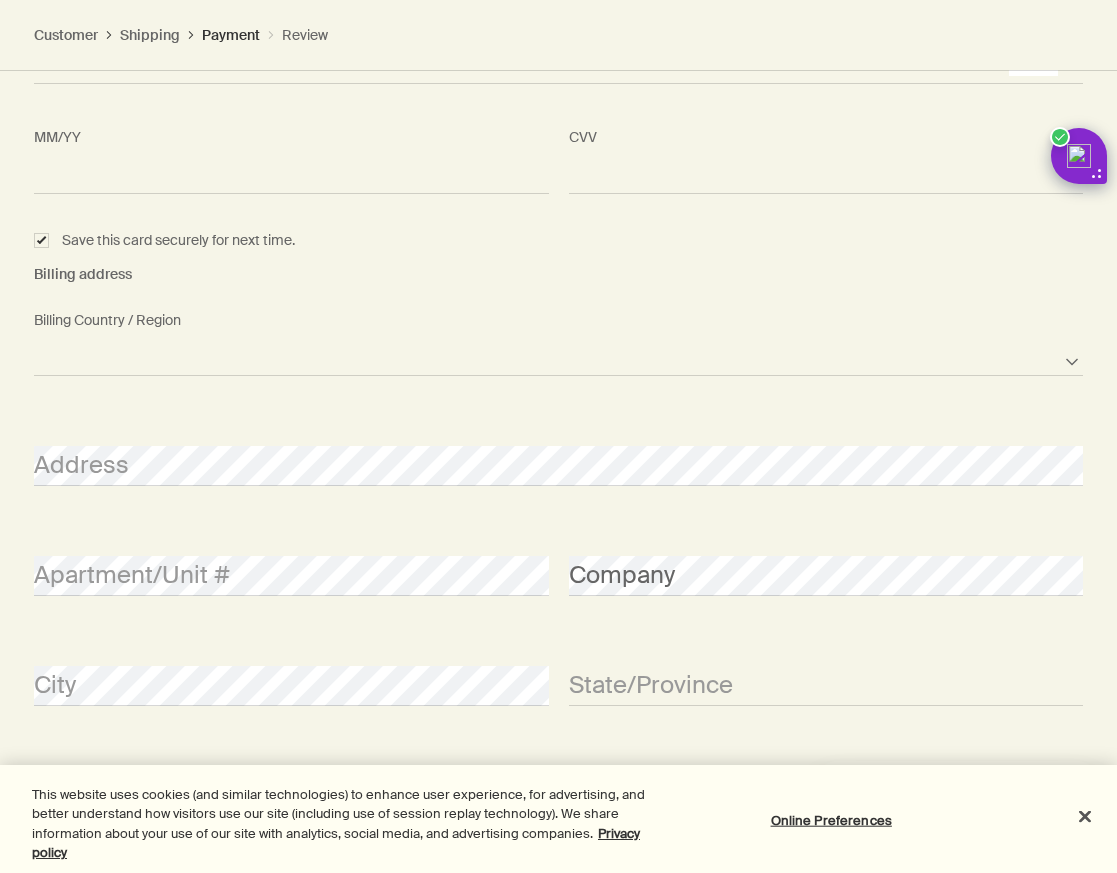 scroll, scrollTop: 0, scrollLeft: 0, axis: both 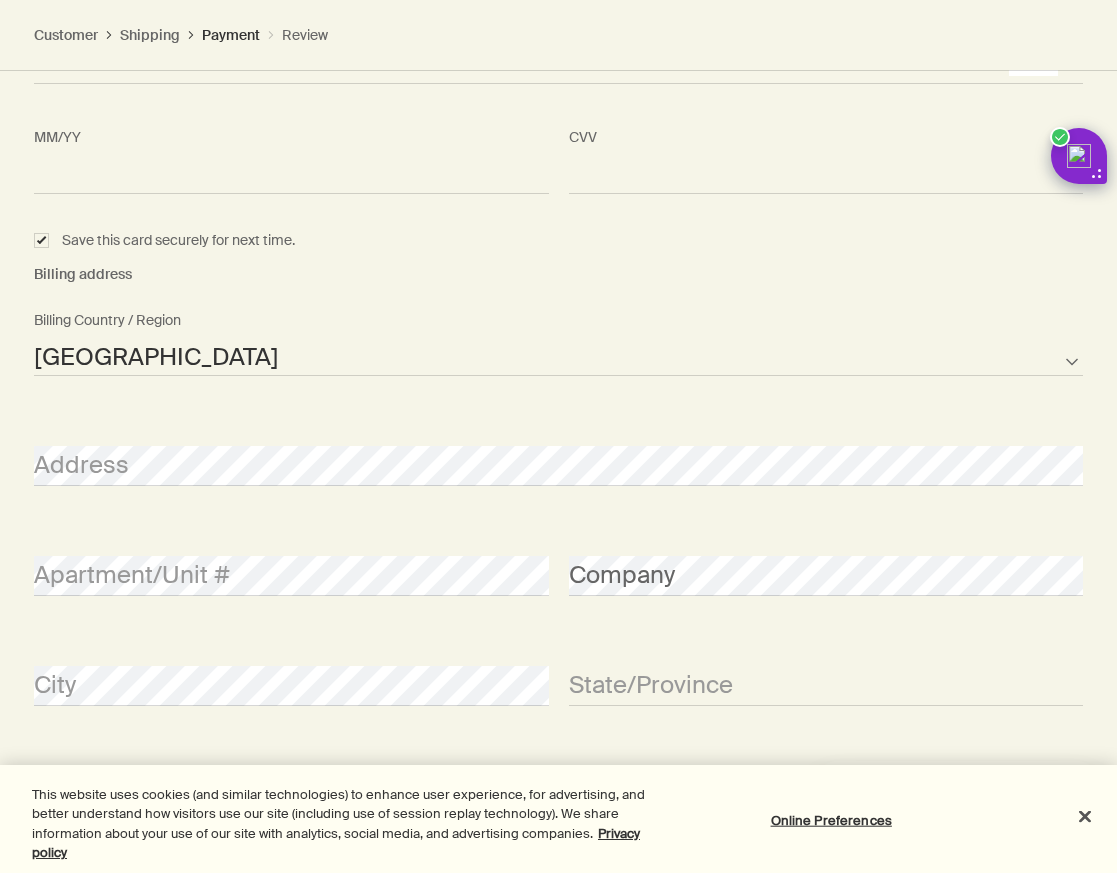 select on "US" 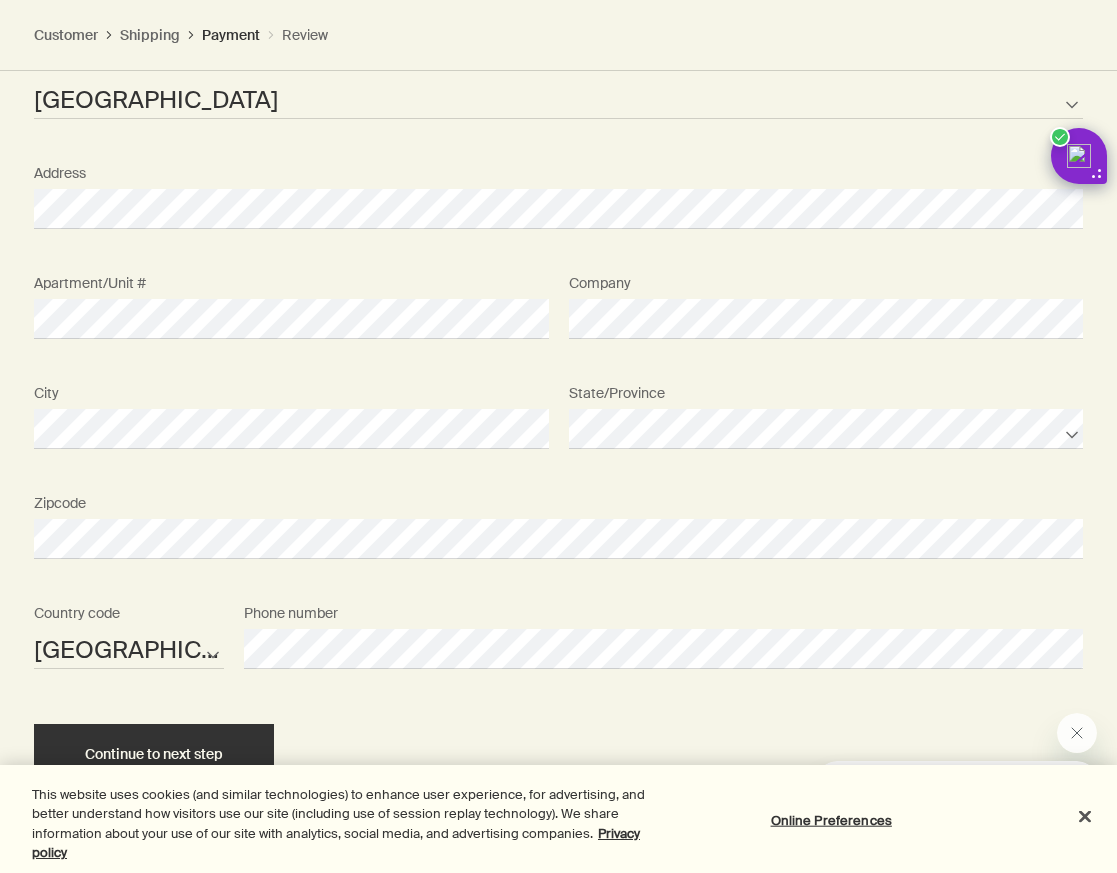 scroll, scrollTop: 2819, scrollLeft: 0, axis: vertical 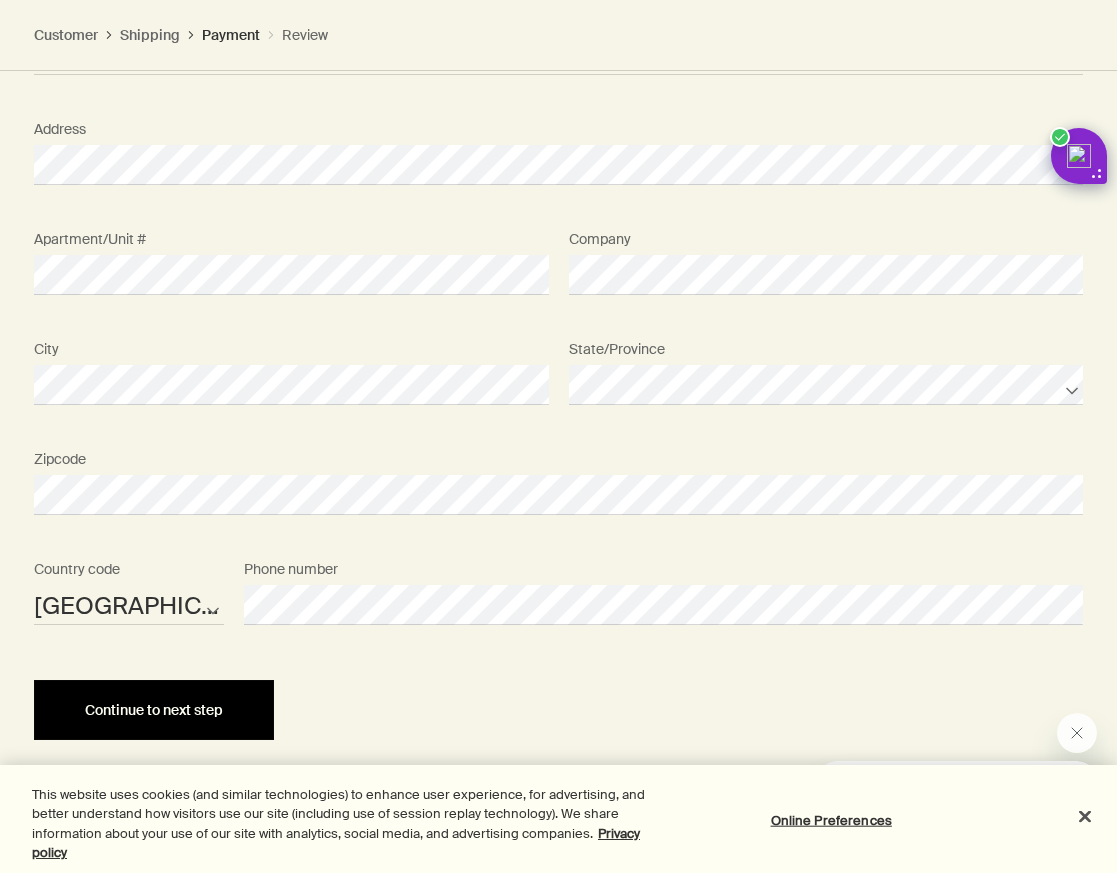 click on "Continue to next step" at bounding box center [154, 710] 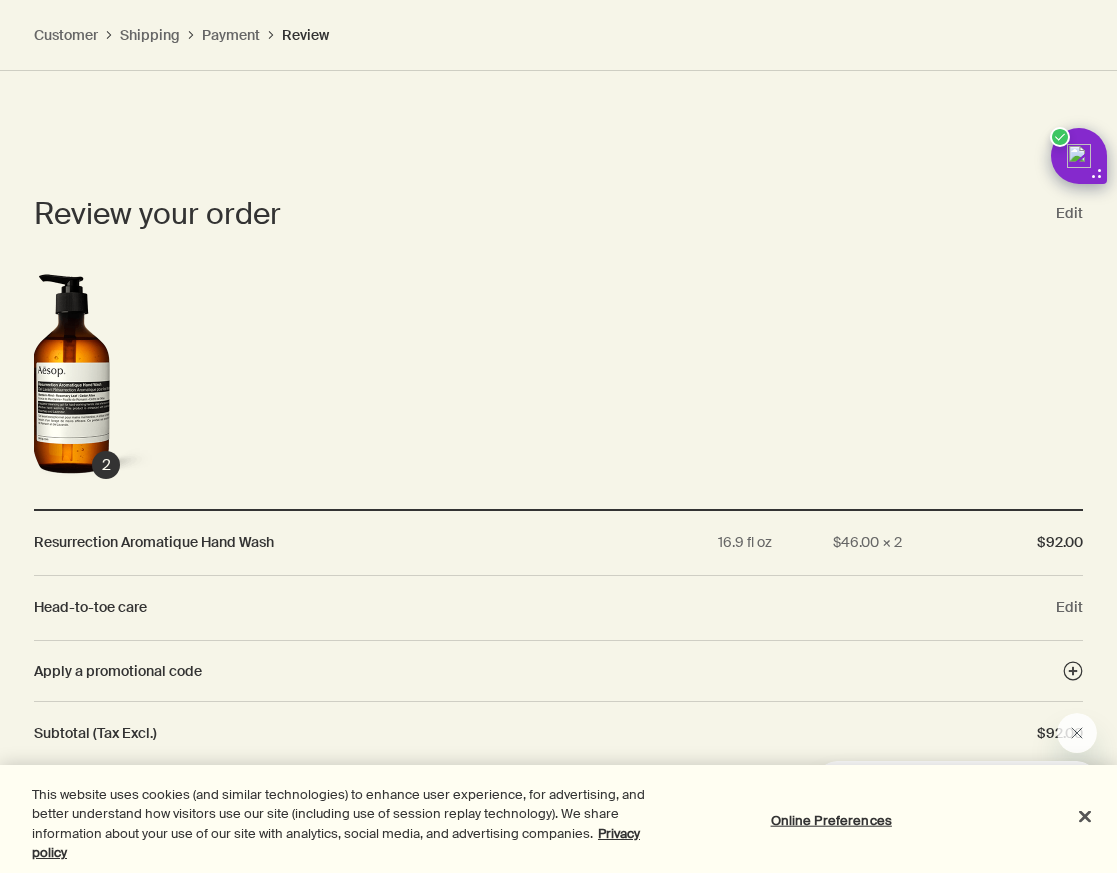 scroll, scrollTop: 2268, scrollLeft: 0, axis: vertical 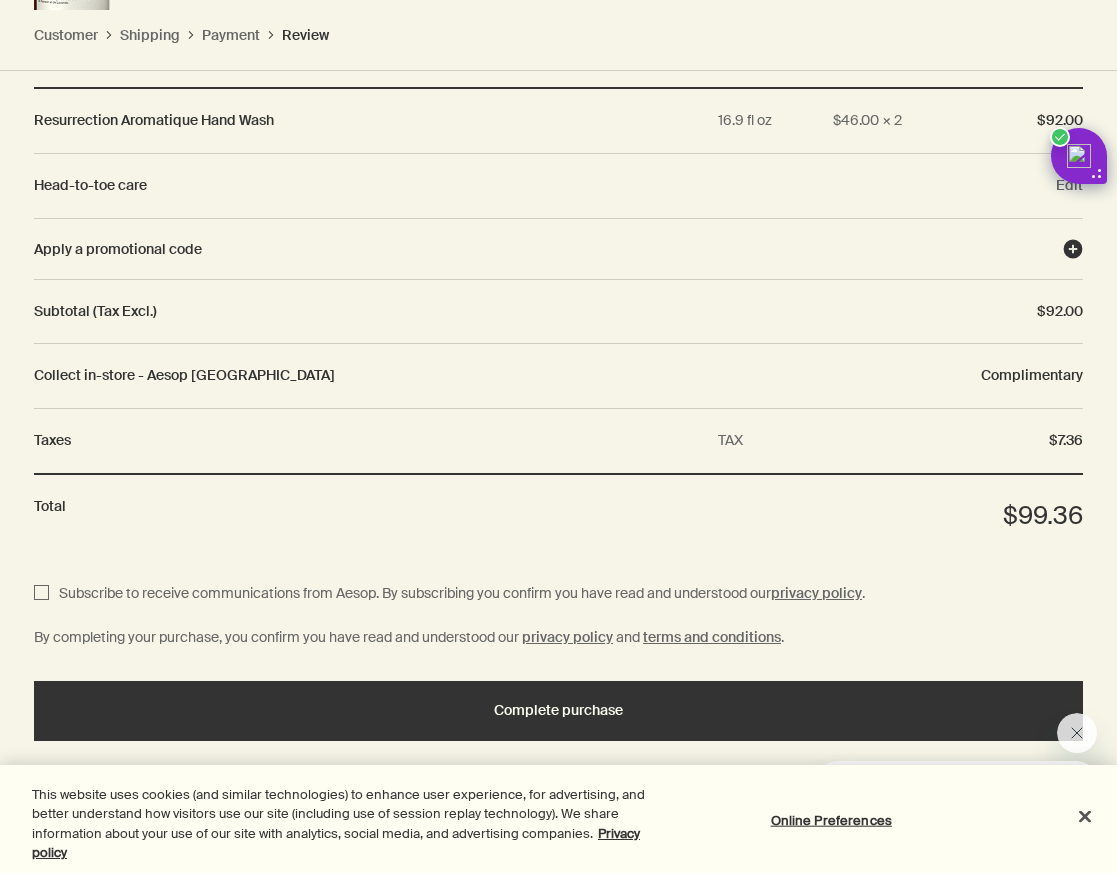click on "Apply a promotional code" at bounding box center [548, 249] 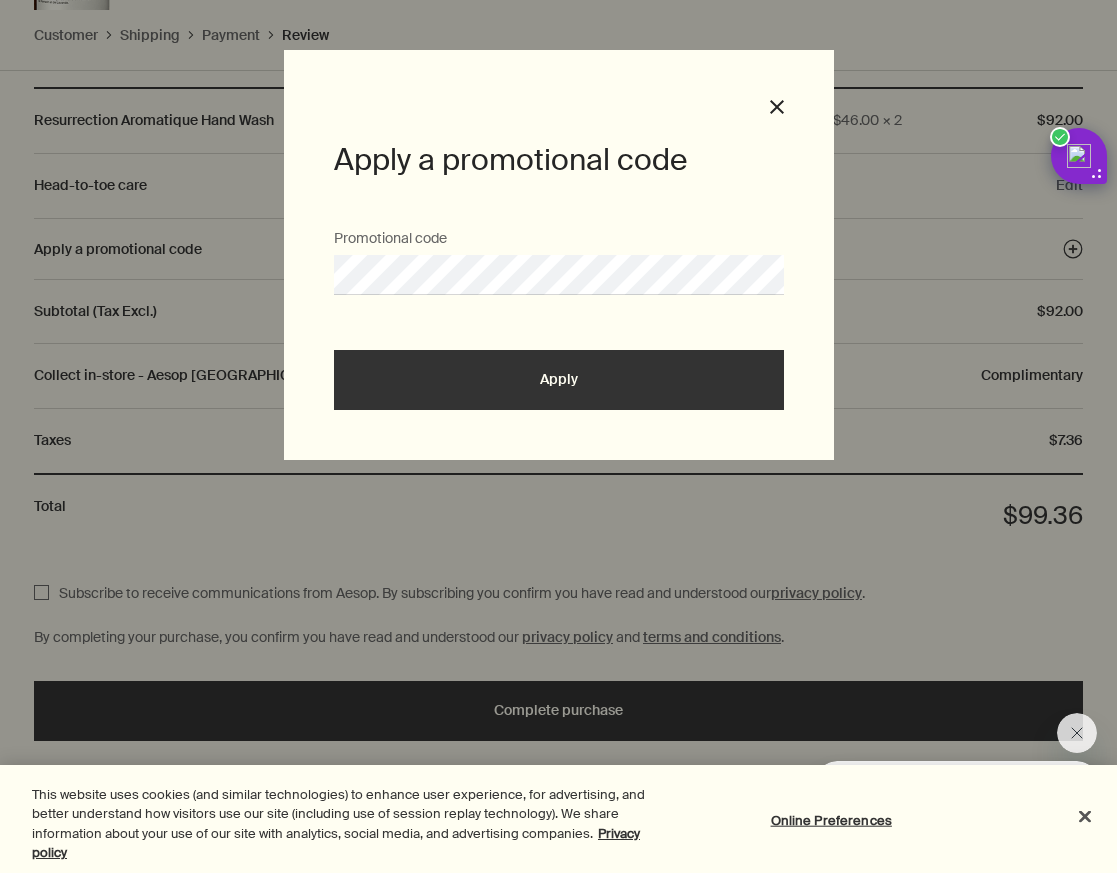 click on "Apply" at bounding box center [559, 380] 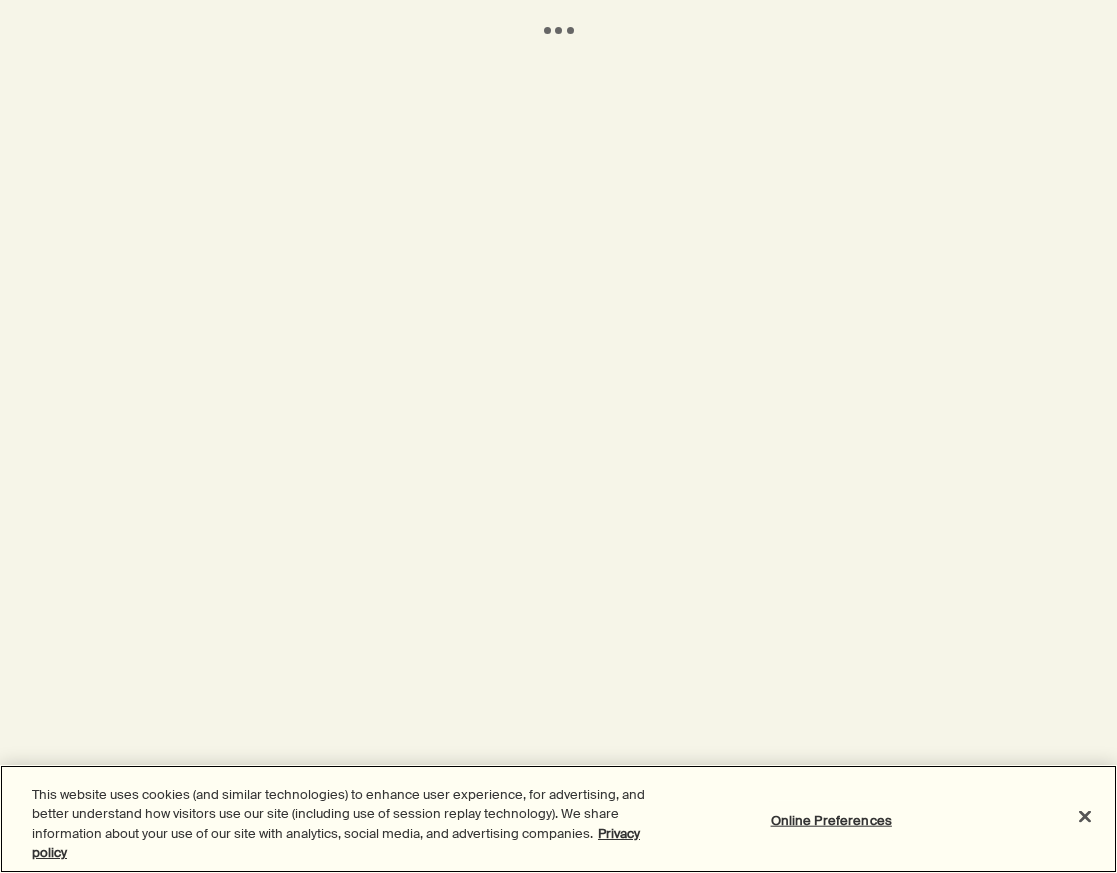 scroll, scrollTop: 0, scrollLeft: 0, axis: both 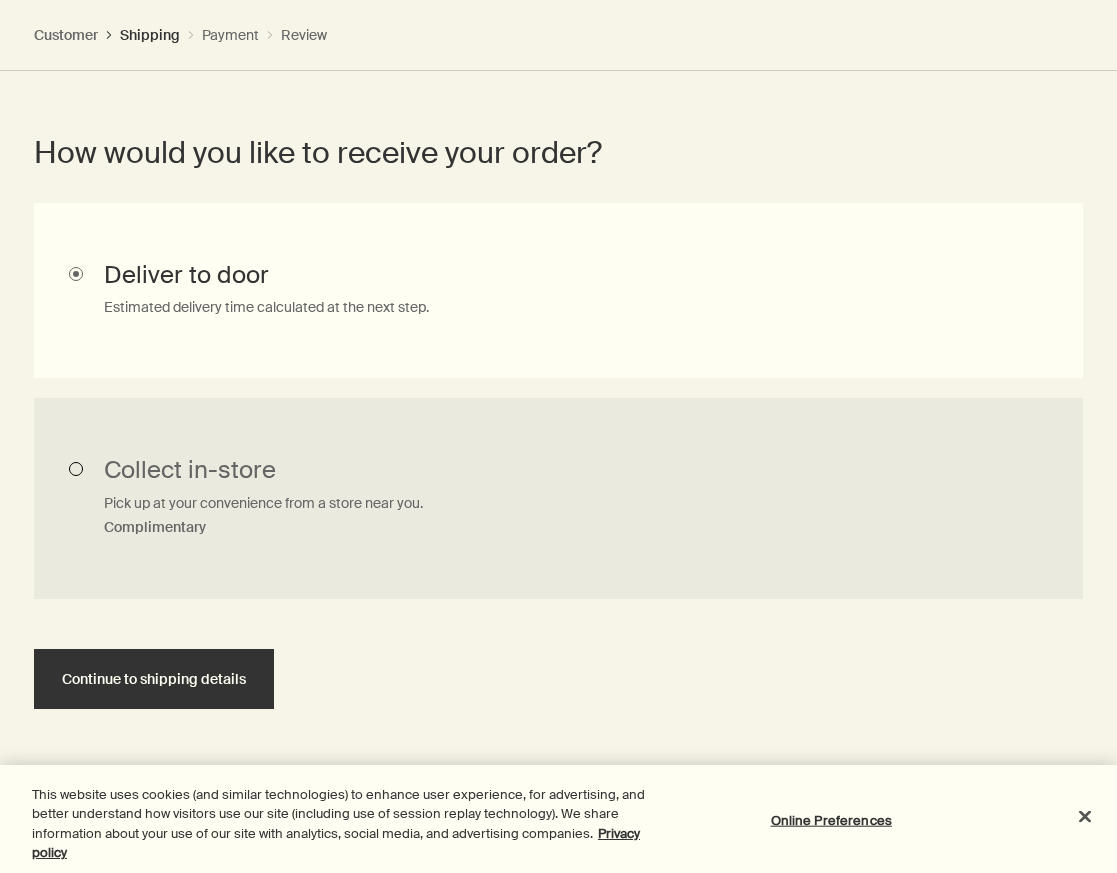 click on "Collect in-store Pick up at your convenience from a store near you. Complimentary" at bounding box center [558, 499] 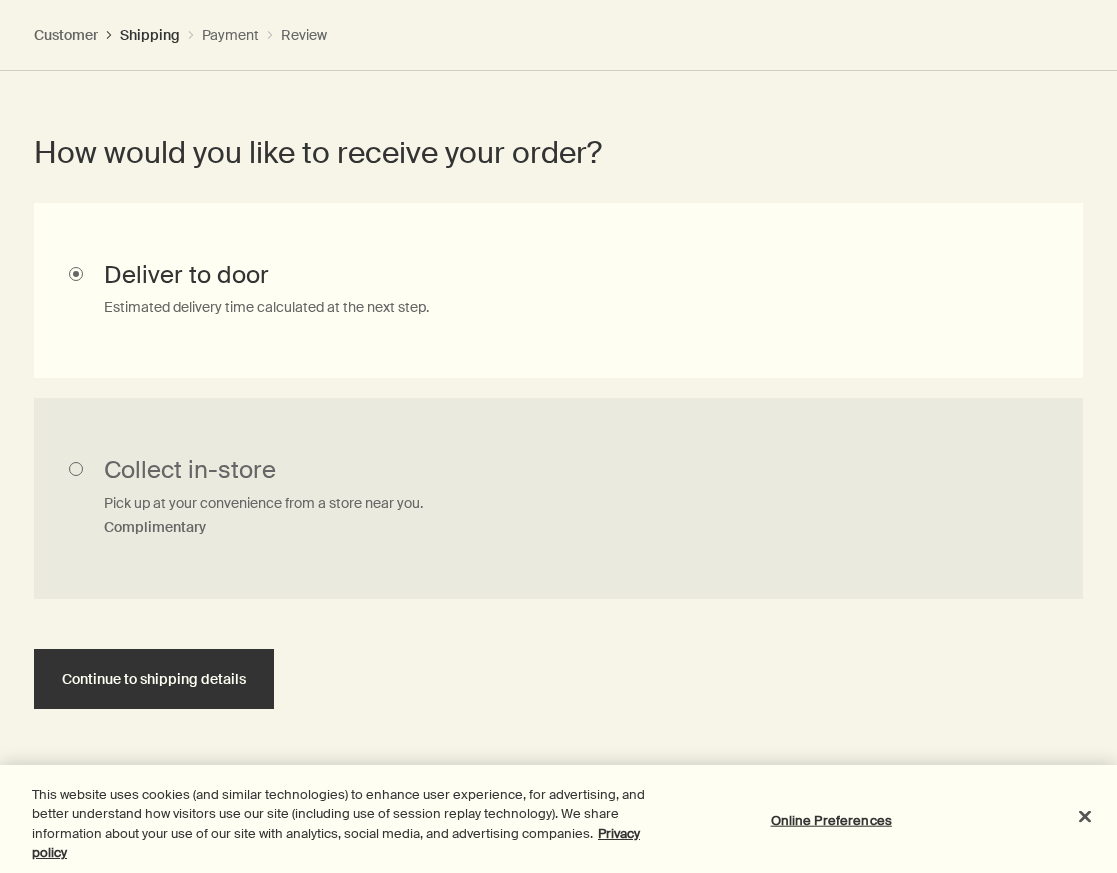 radio on "true" 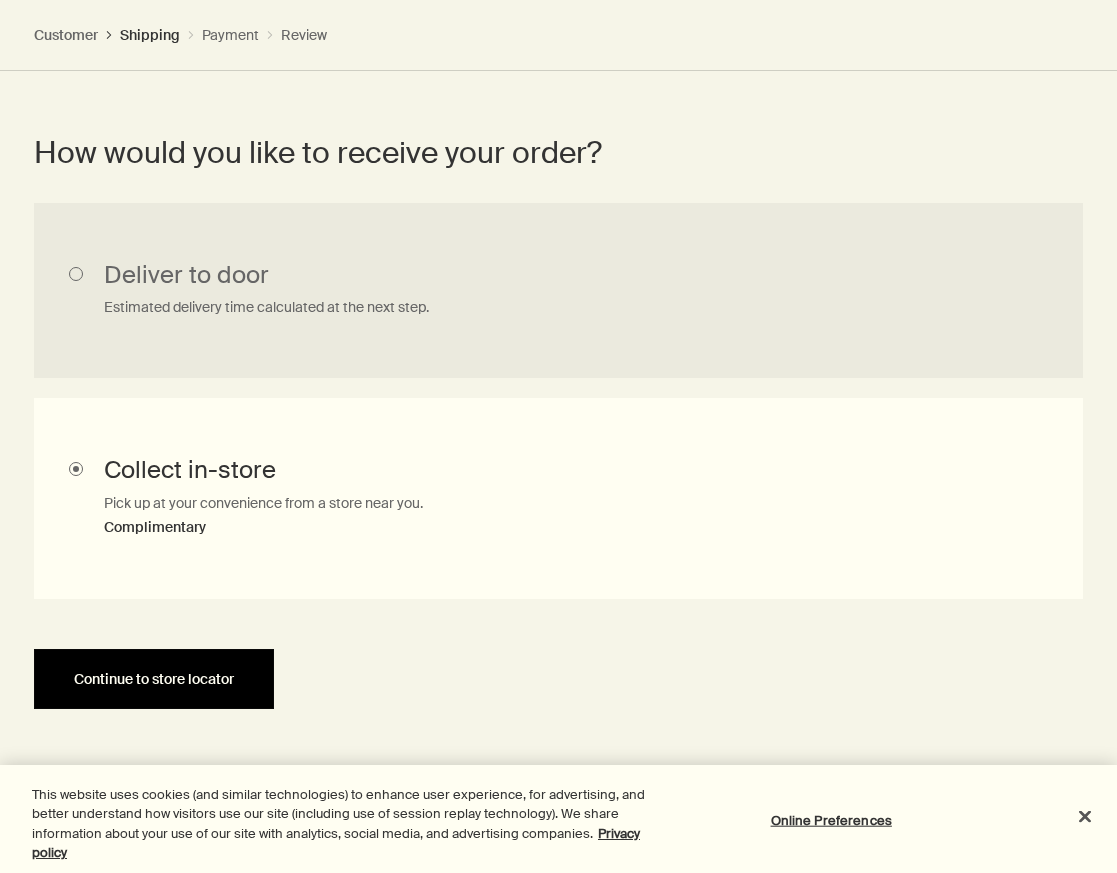 click on "Continue to store locator" at bounding box center [154, 679] 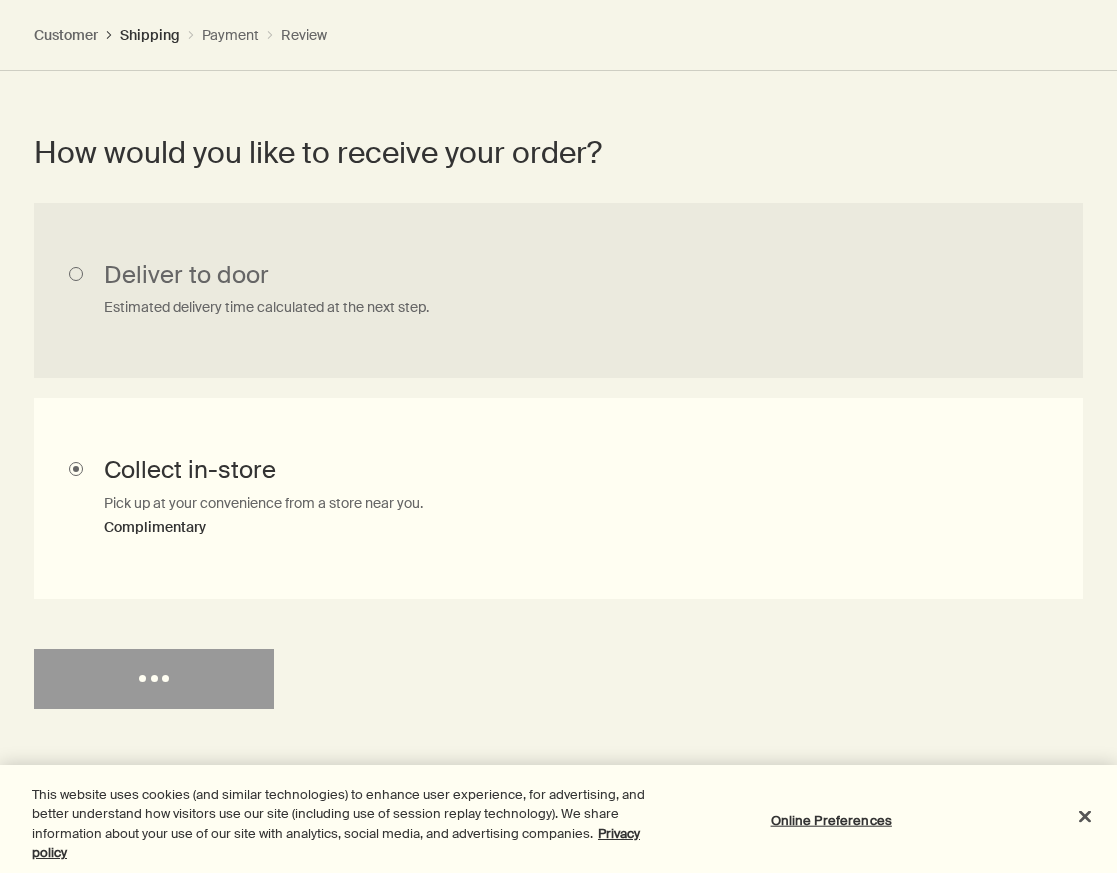 scroll, scrollTop: 0, scrollLeft: 0, axis: both 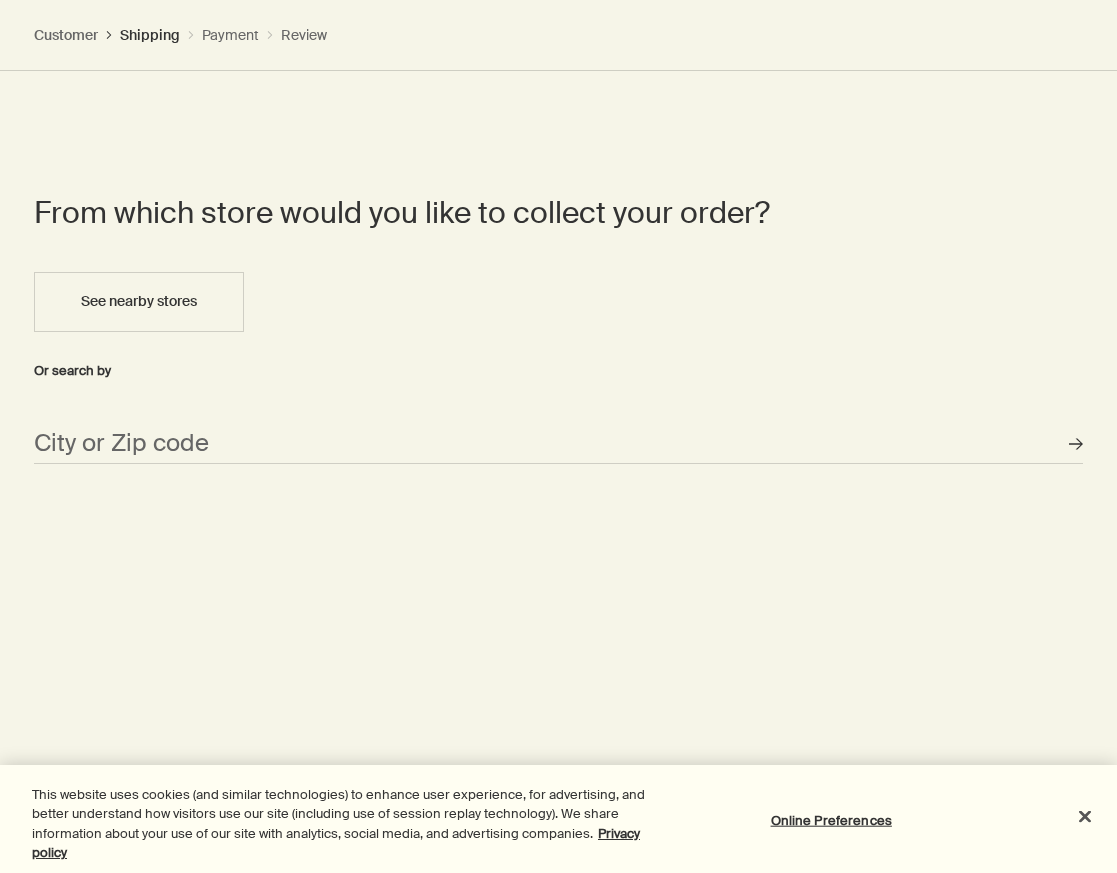 drag, startPoint x: 189, startPoint y: 302, endPoint x: 165, endPoint y: 467, distance: 166.73631 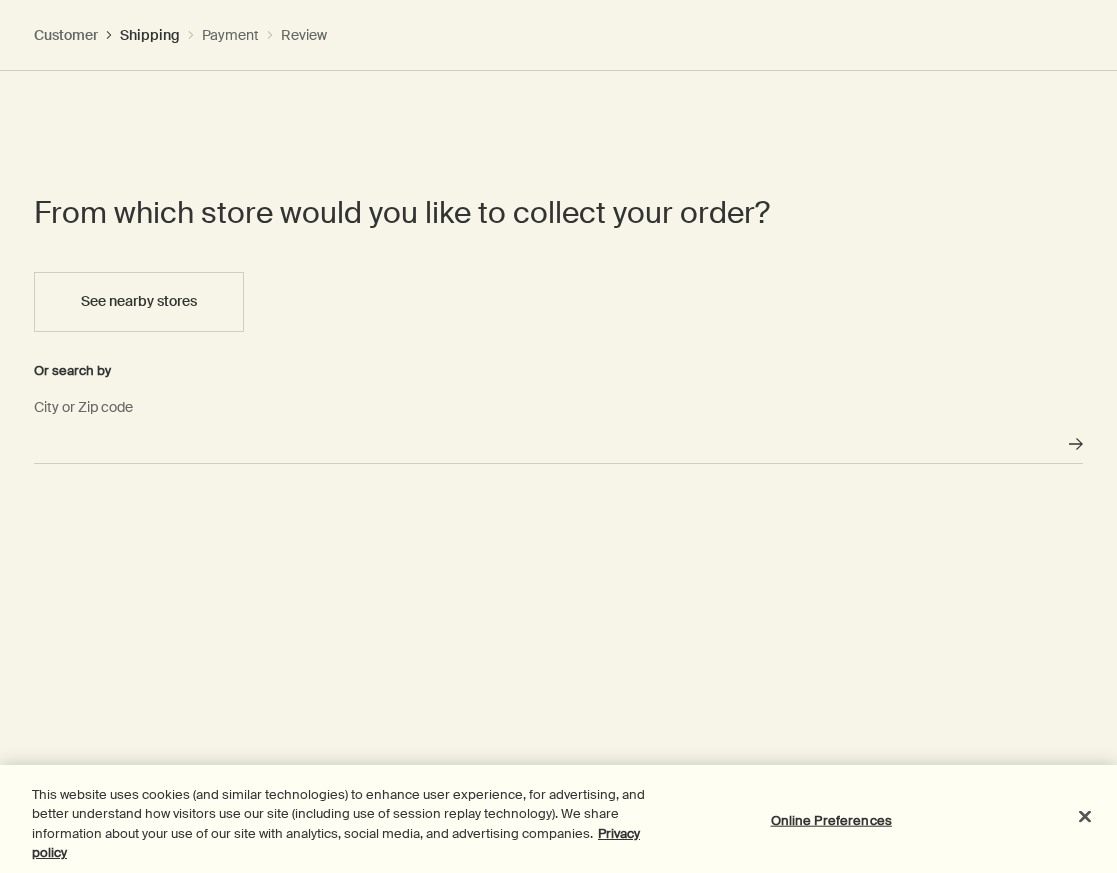 click on "City or Zip code" at bounding box center (558, 444) 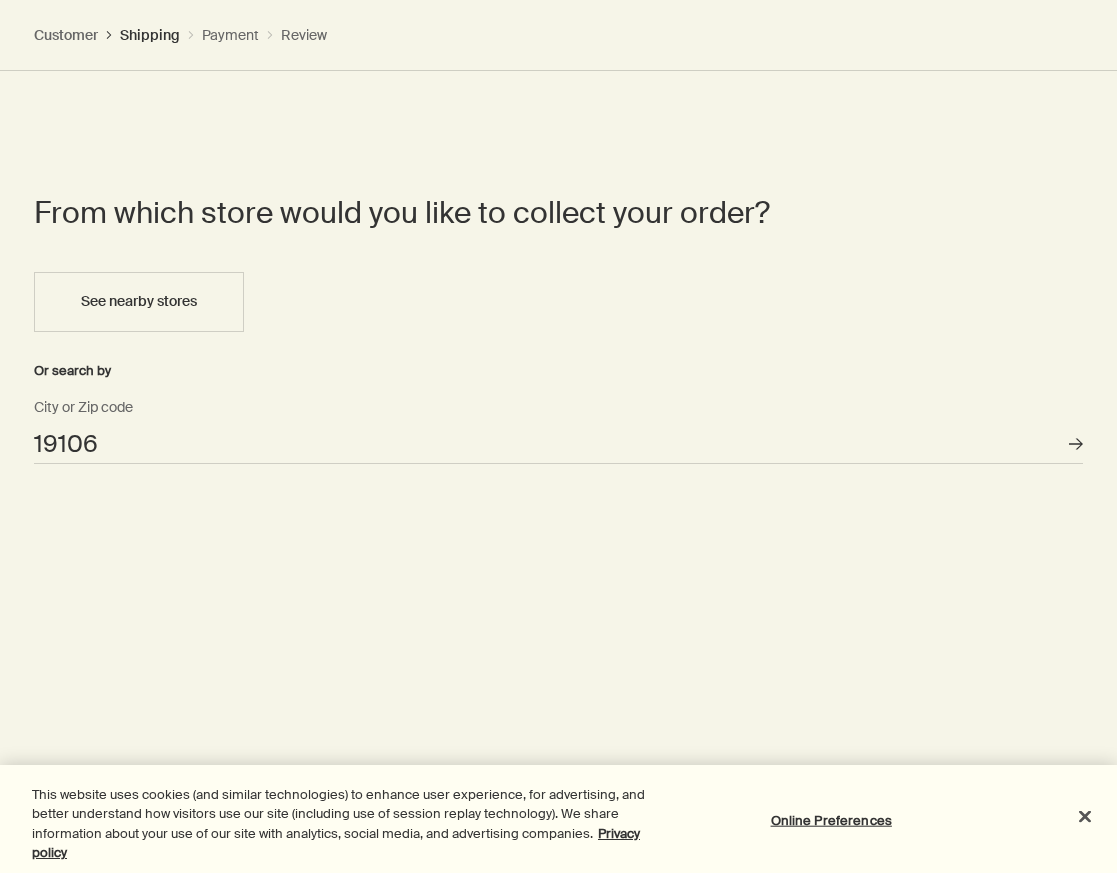 type on "Philadelphia, PA 19106" 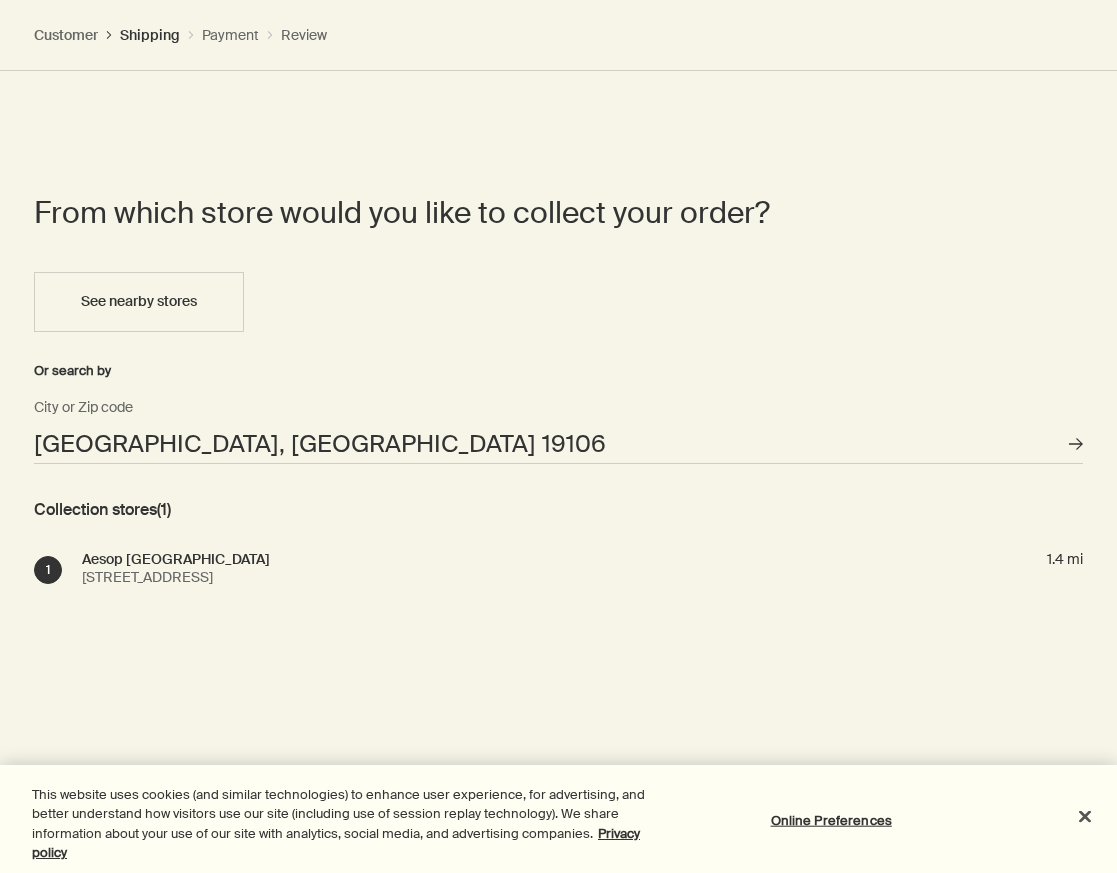 click on "1528 Walnut St, Philadelphia, PA 19102" at bounding box center [176, 577] 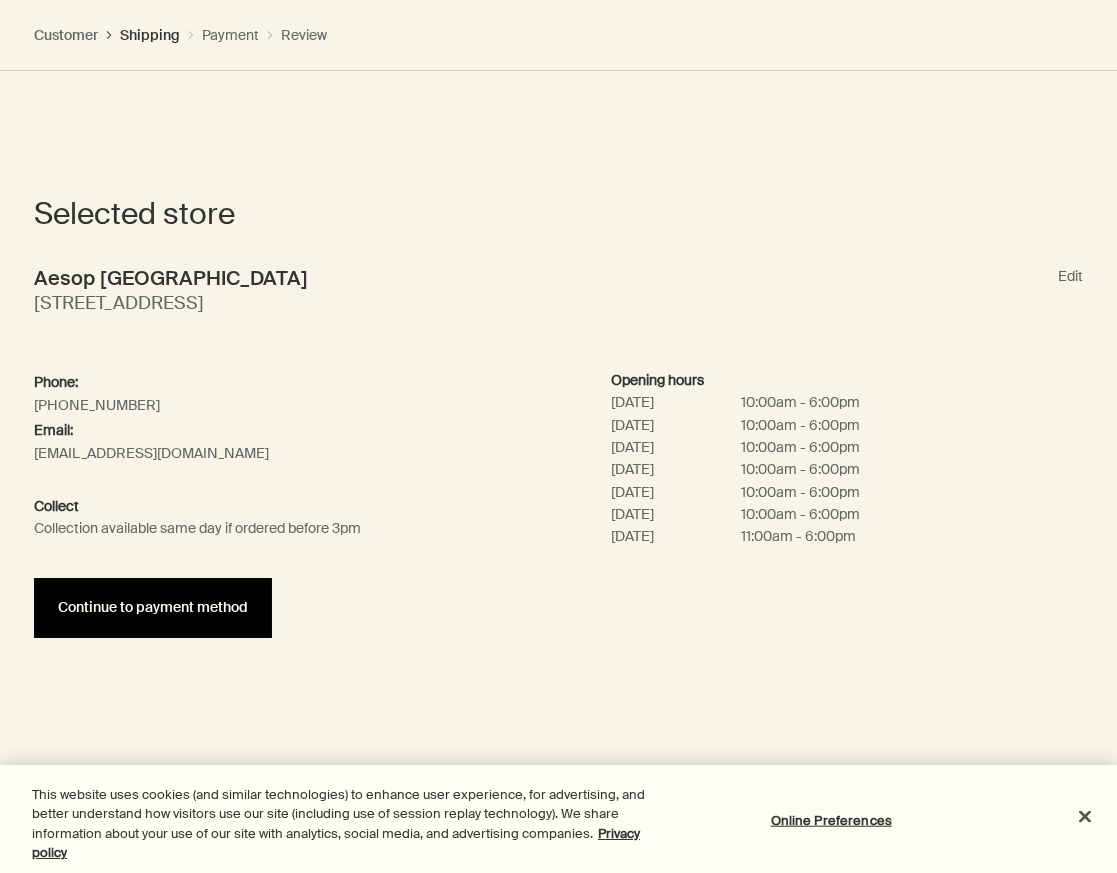 click on "Continue to payment method" at bounding box center [153, 608] 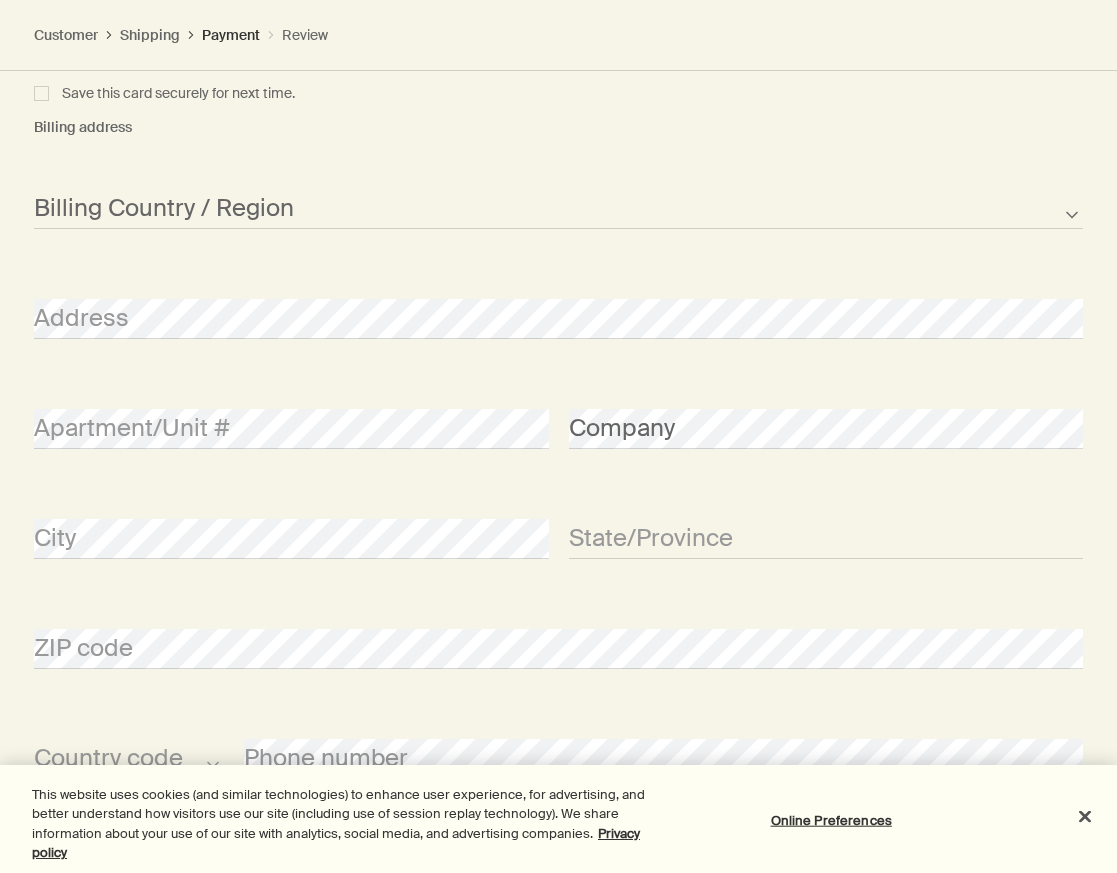 scroll, scrollTop: 2676, scrollLeft: 0, axis: vertical 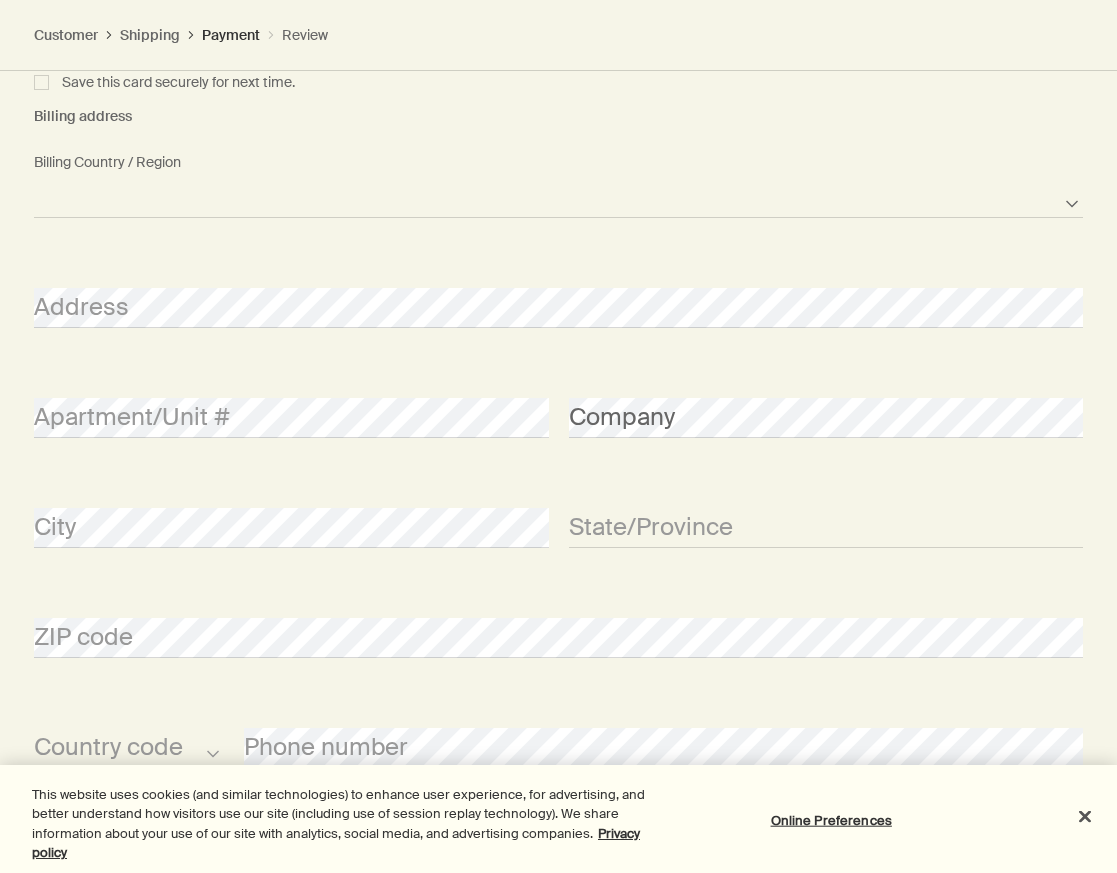 click on "Afghanistan Albania Algeria American Samoa Andorra Angola Anguilla Antarctica Antigua and Barbuda Argentina Armenia Aruba Australia Austria Azerbaijan Bahamas Bahrain Bangladesh Barbados Belarus Belgium Belize Benin Bermuda Bhutan Bolivia Bosnia and Herzegovina Botswana Brazil British Indian Ocean Territory British Virgin Islands Brunei Bulgaria Burkina Faso Burundi Cambodia Cameroon Canada Cape Verde Cayman Islands Central African Republic Chad Chile Chinese Mainland Christmas Island Cocos Islands Colombia Comoros Cook Islands Costa Rica Croatia Cuba Curacao Cyprus Czech Republic Democratic Republic of the Congo Denmark Djibouti Dominica Dominican Republic East Timor Ecuador Egypt El Salvador Equatorial Guinea Eritrea Estonia Ethiopia Falkland Islands Faroe Islands Fiji Finland France French Polynesia Gabon Gambia Georgia Germany Ghana Gibraltar Greece Greenland Grenada Guam Guatemala Guernsey Guinea Guinea-Bissau Guyana Haiti Honduras Hong Kong, SAR Hungary Iceland India Indonesia Iran Iraq Ireland Israel" at bounding box center [558, 198] 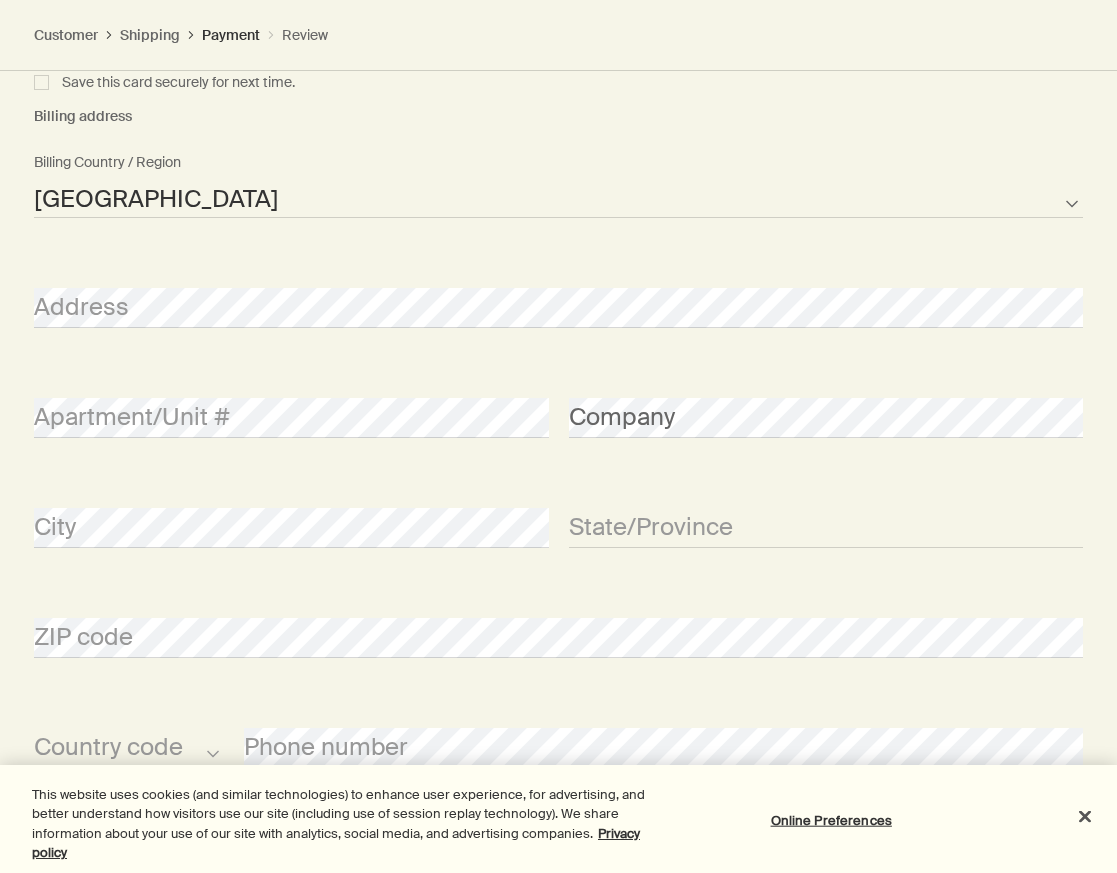 select on "US" 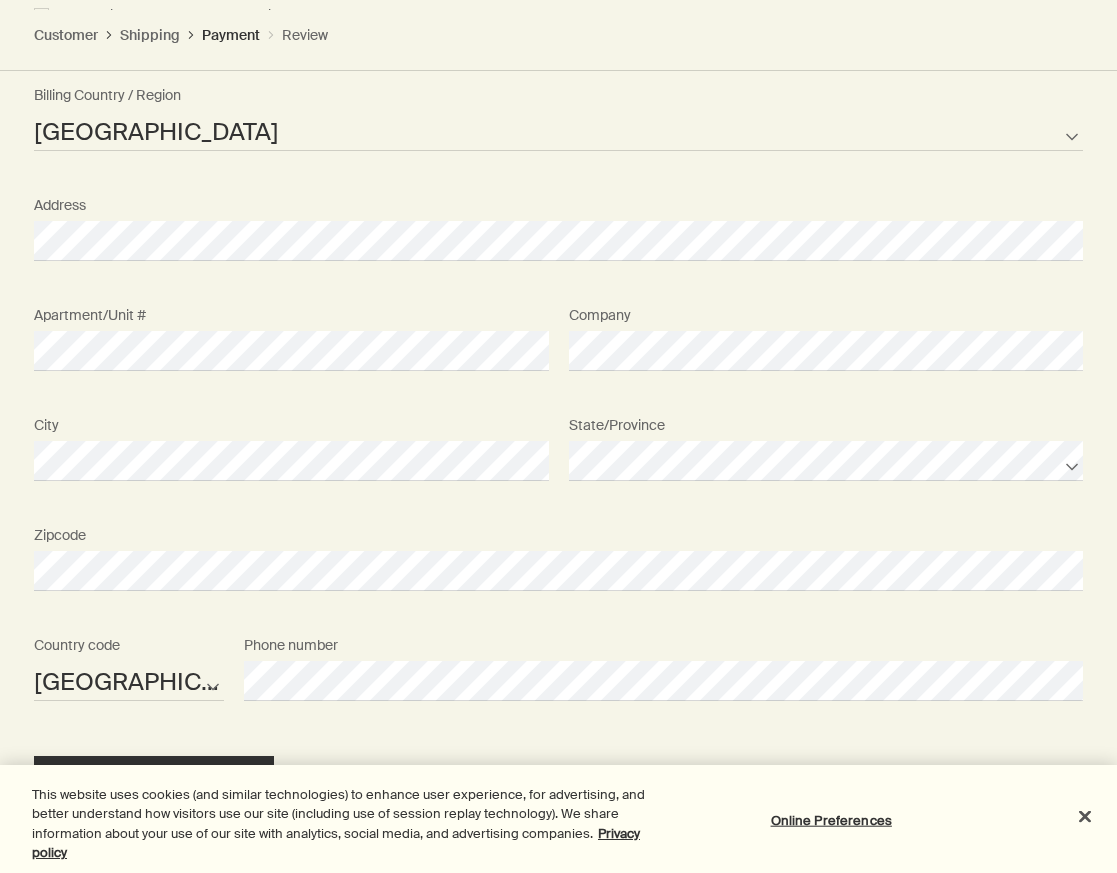 scroll, scrollTop: 2819, scrollLeft: 0, axis: vertical 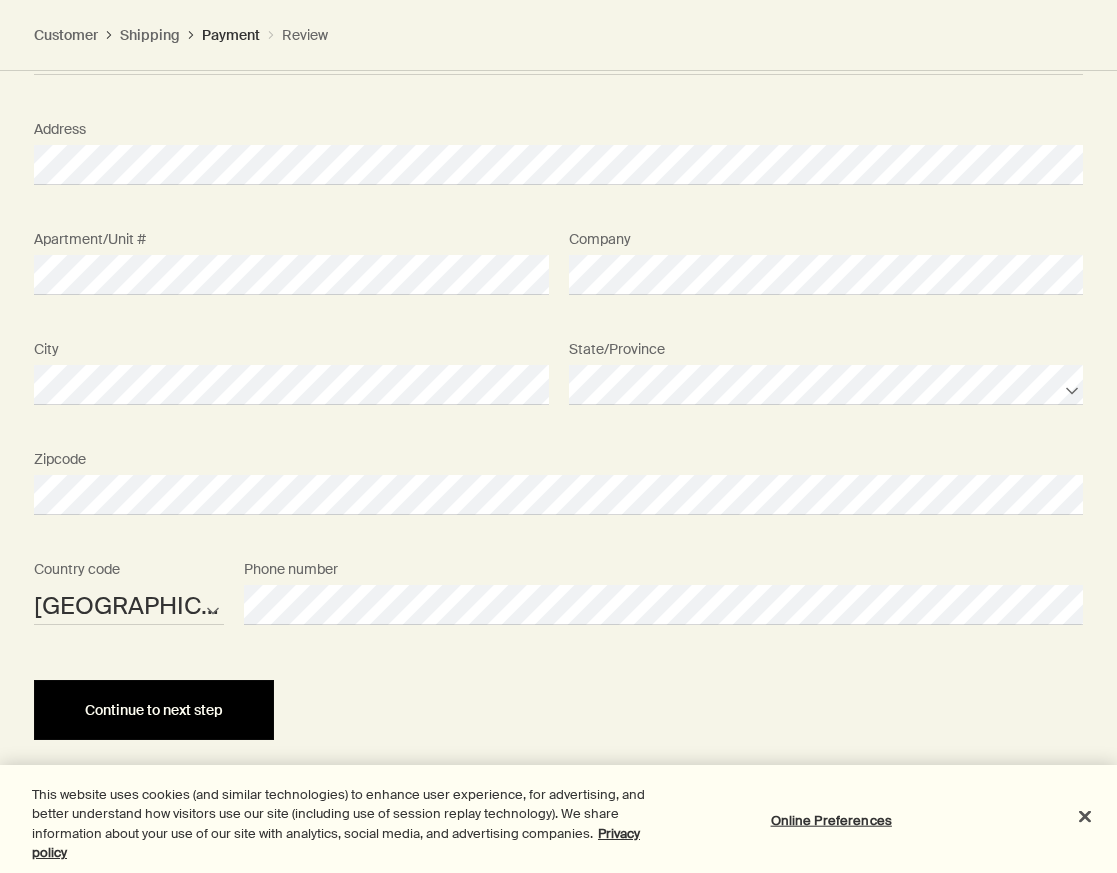 click on "Continue to next step" at bounding box center [154, 710] 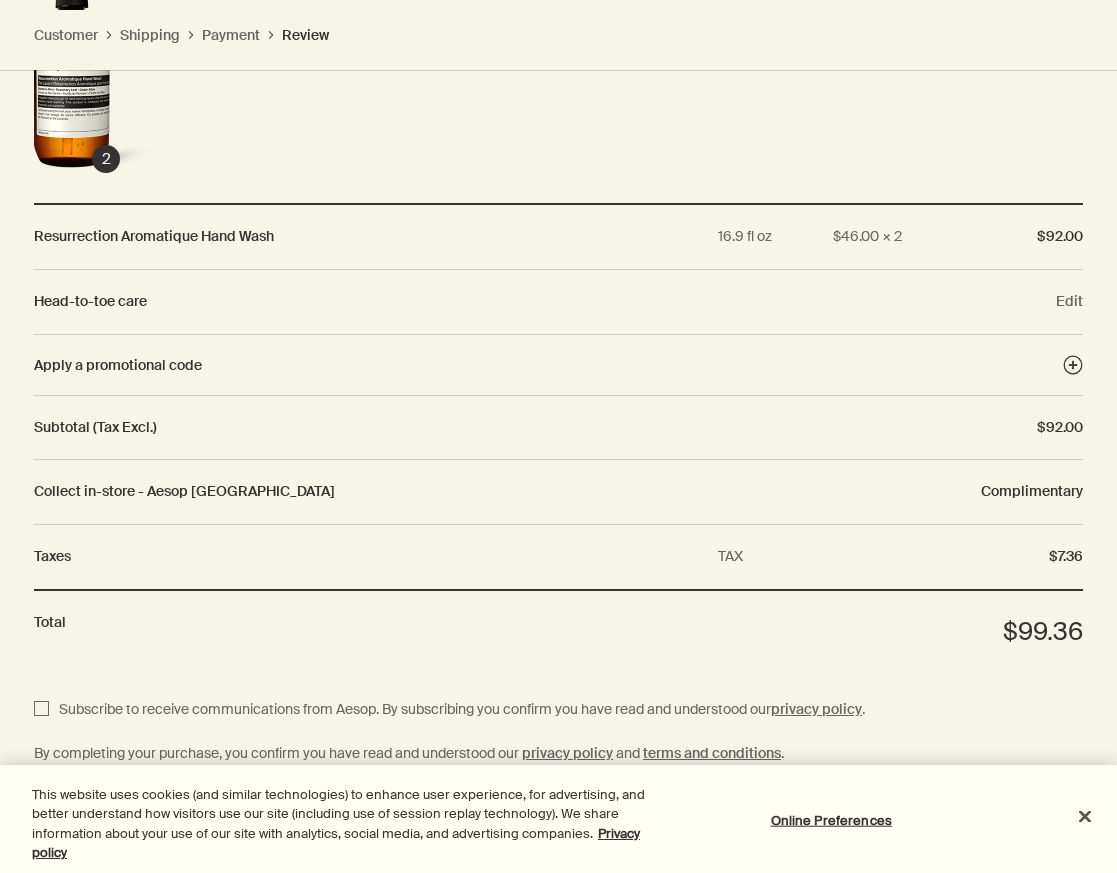 scroll, scrollTop: 2689, scrollLeft: 0, axis: vertical 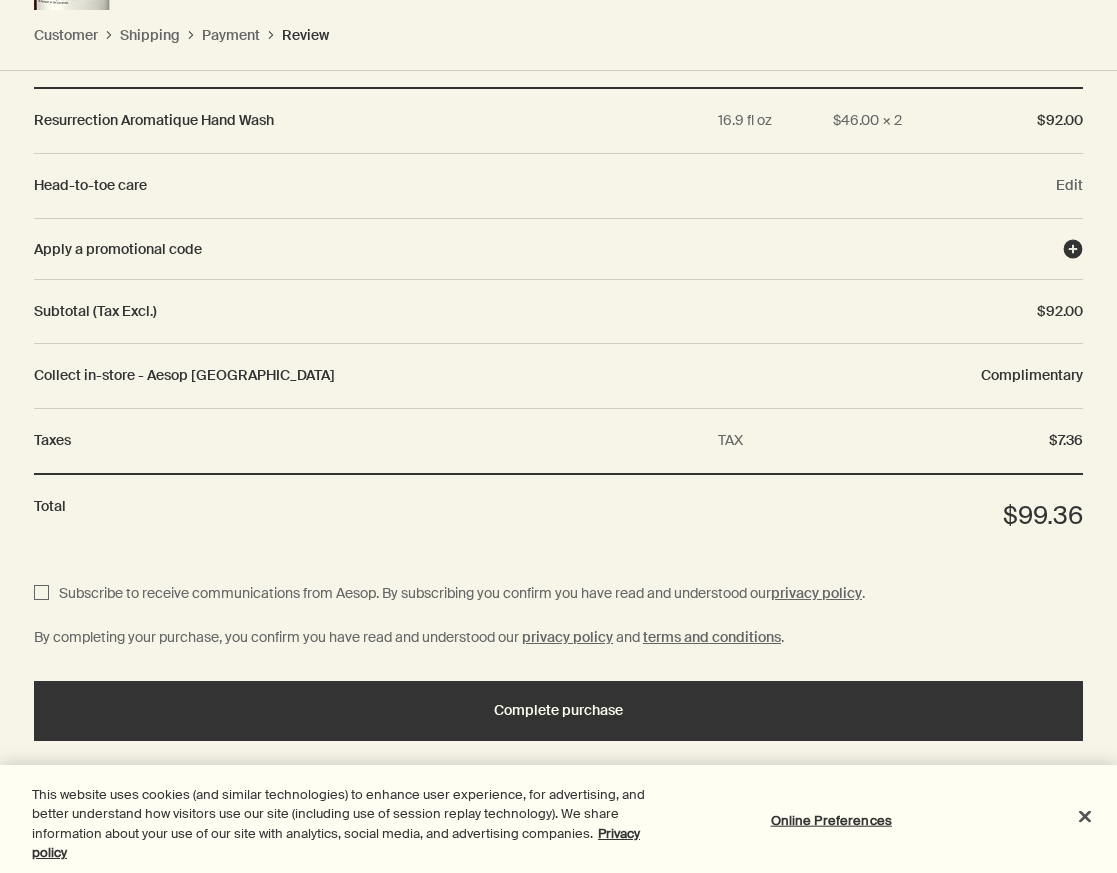 click on "Apply a promotional code" at bounding box center (548, 249) 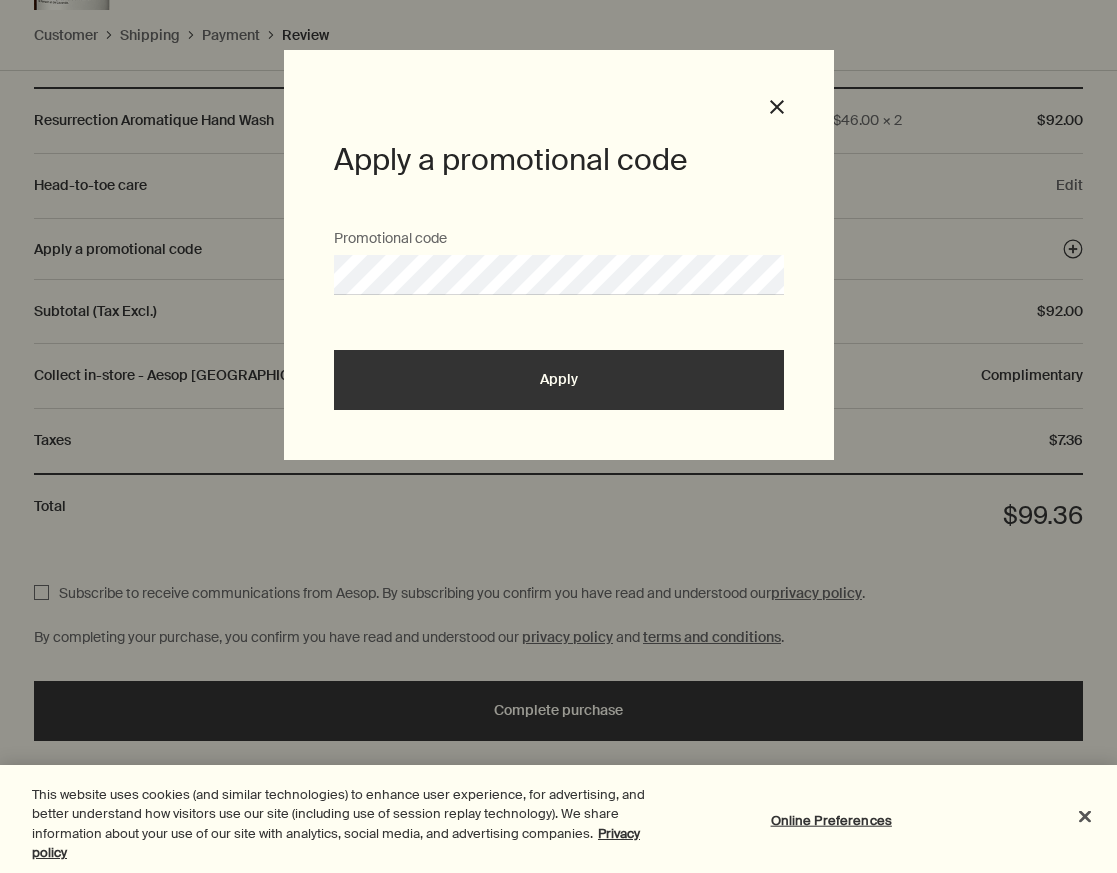 click on "Apply" at bounding box center (559, 380) 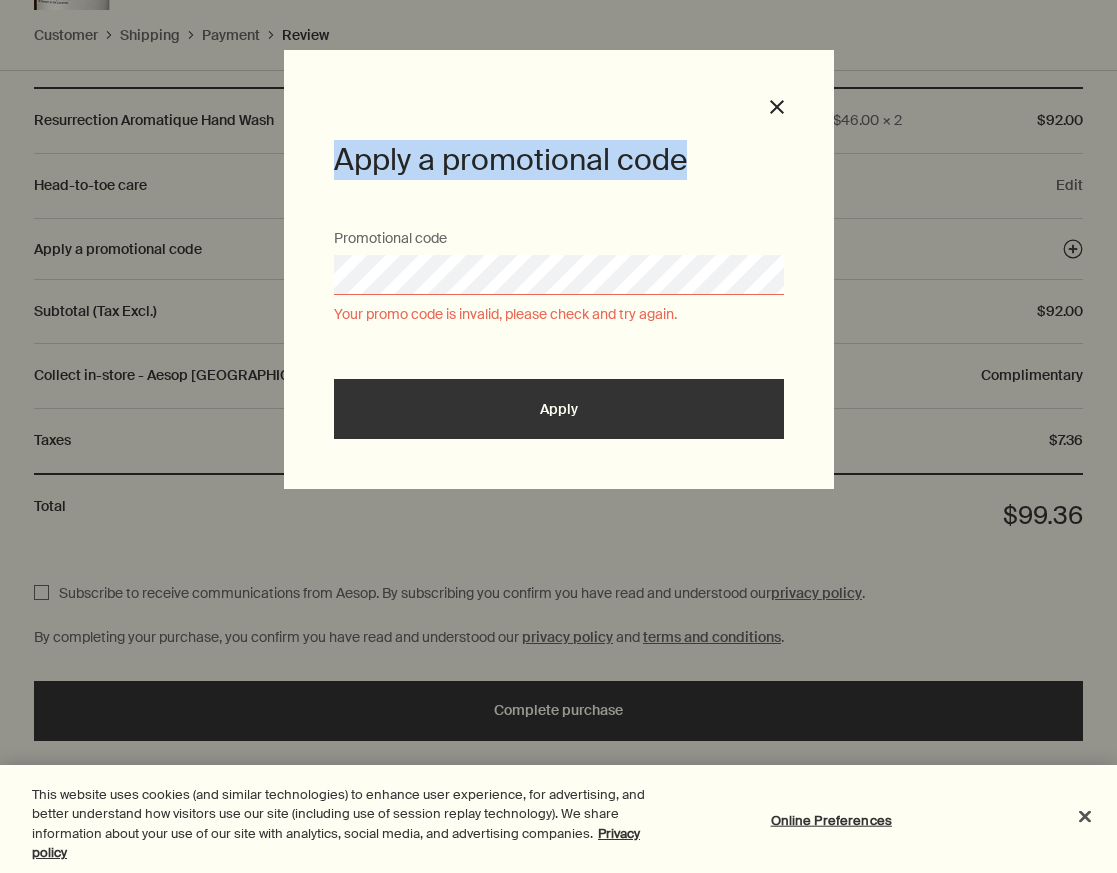 drag, startPoint x: 451, startPoint y: 252, endPoint x: 102, endPoint y: 216, distance: 350.8518 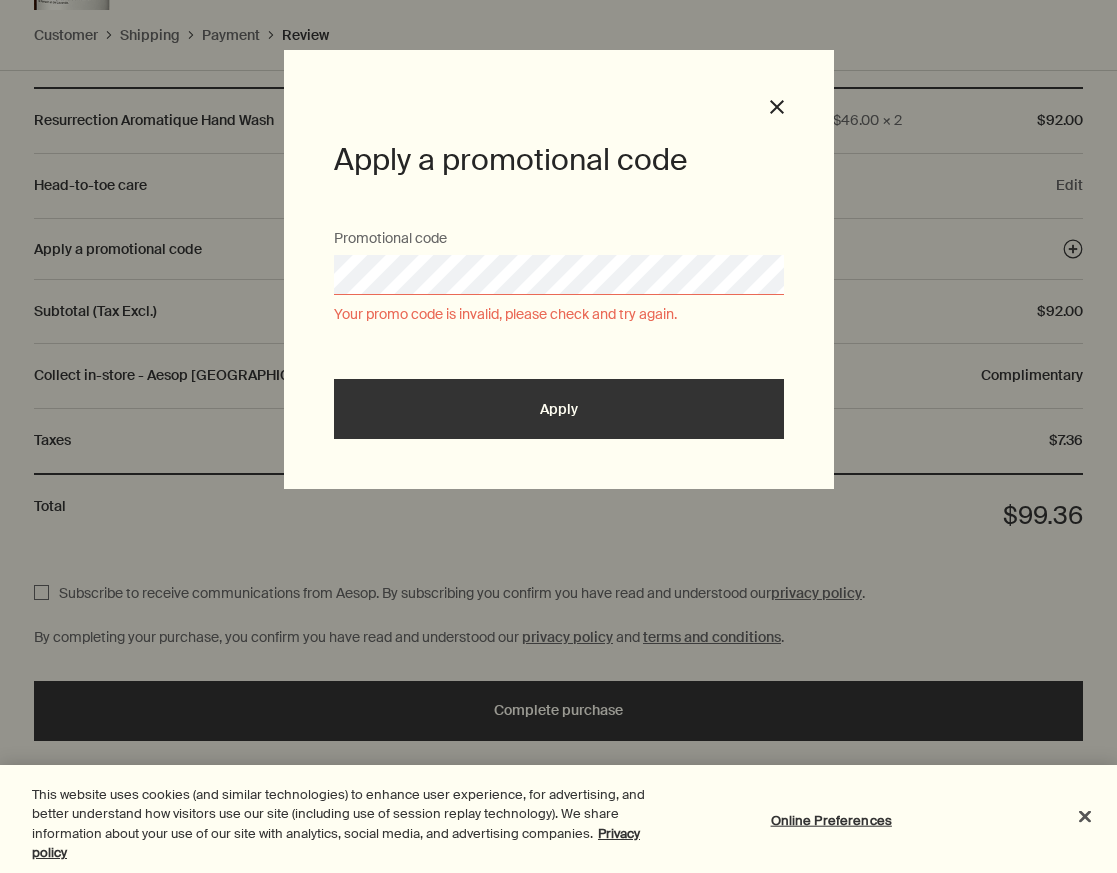click on "Apply a promotional code Promotional code Your promo code is invalid, please check and try again. Apply Close" at bounding box center (558, 436) 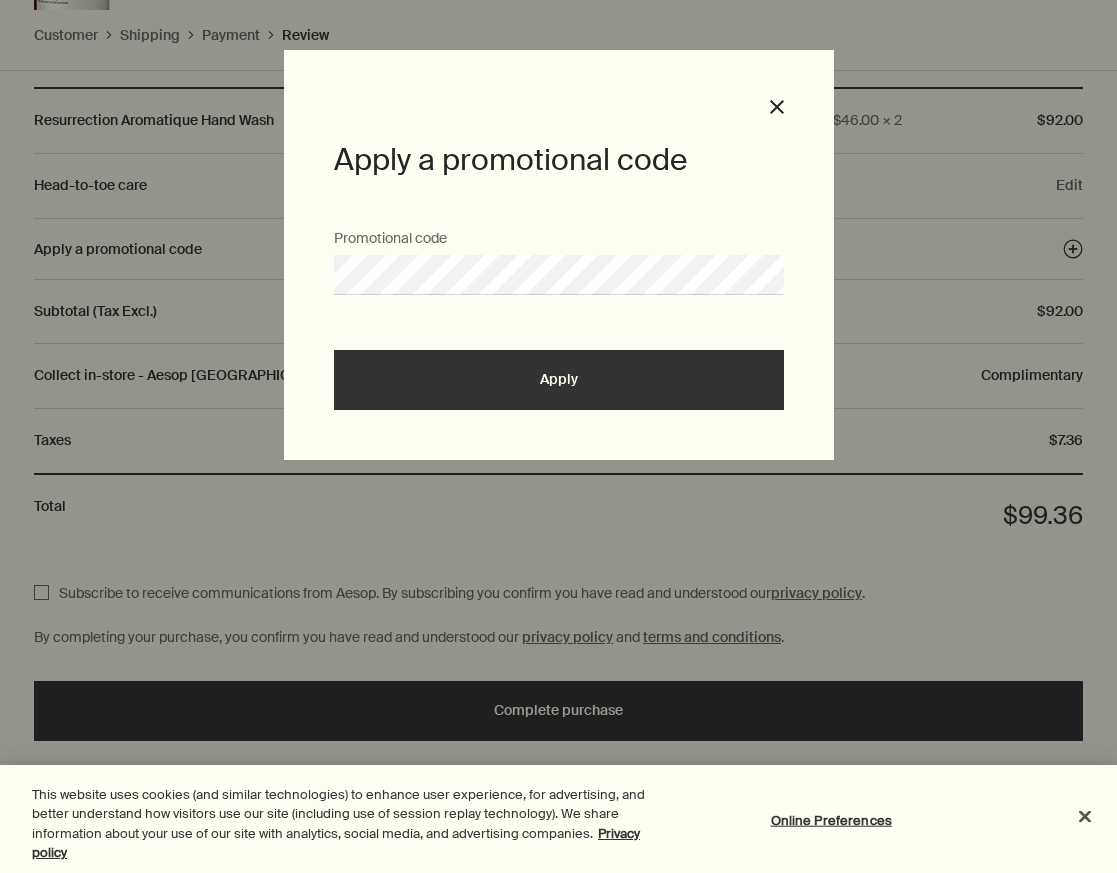 click on "Apply" at bounding box center [559, 380] 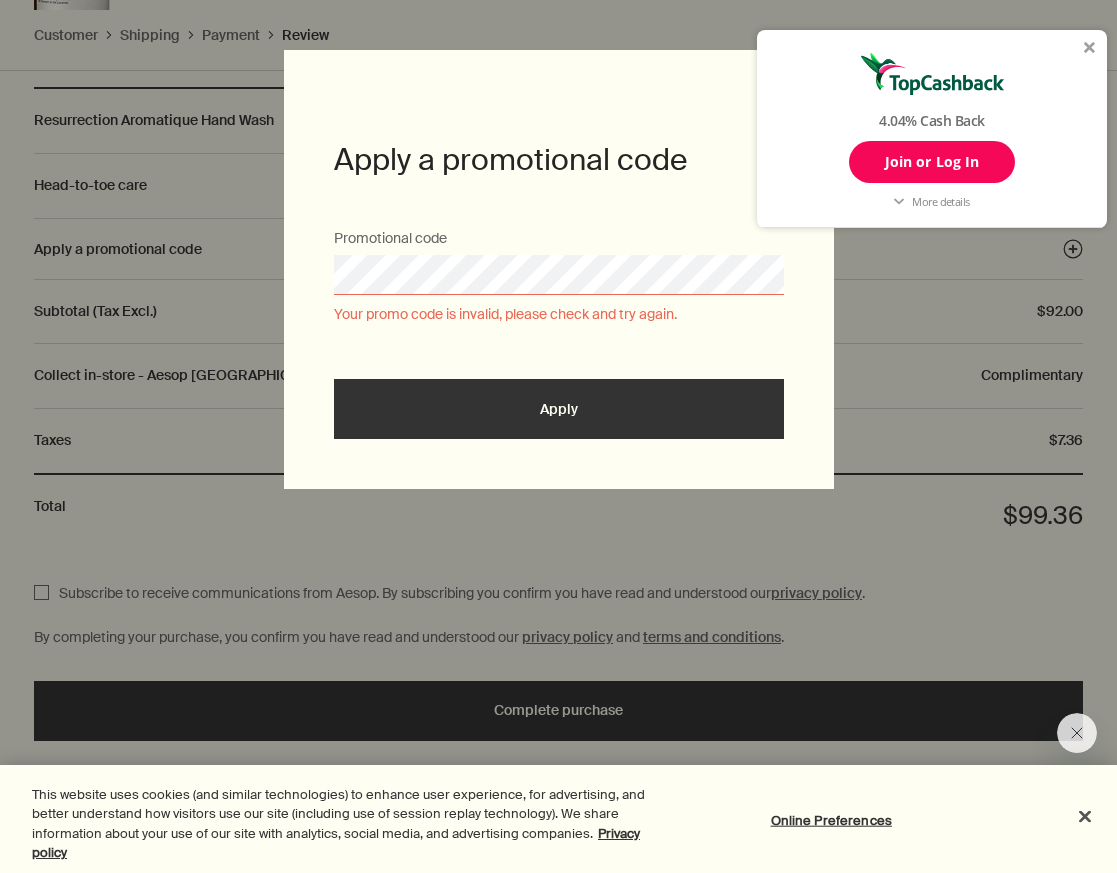 scroll, scrollTop: 0, scrollLeft: 0, axis: both 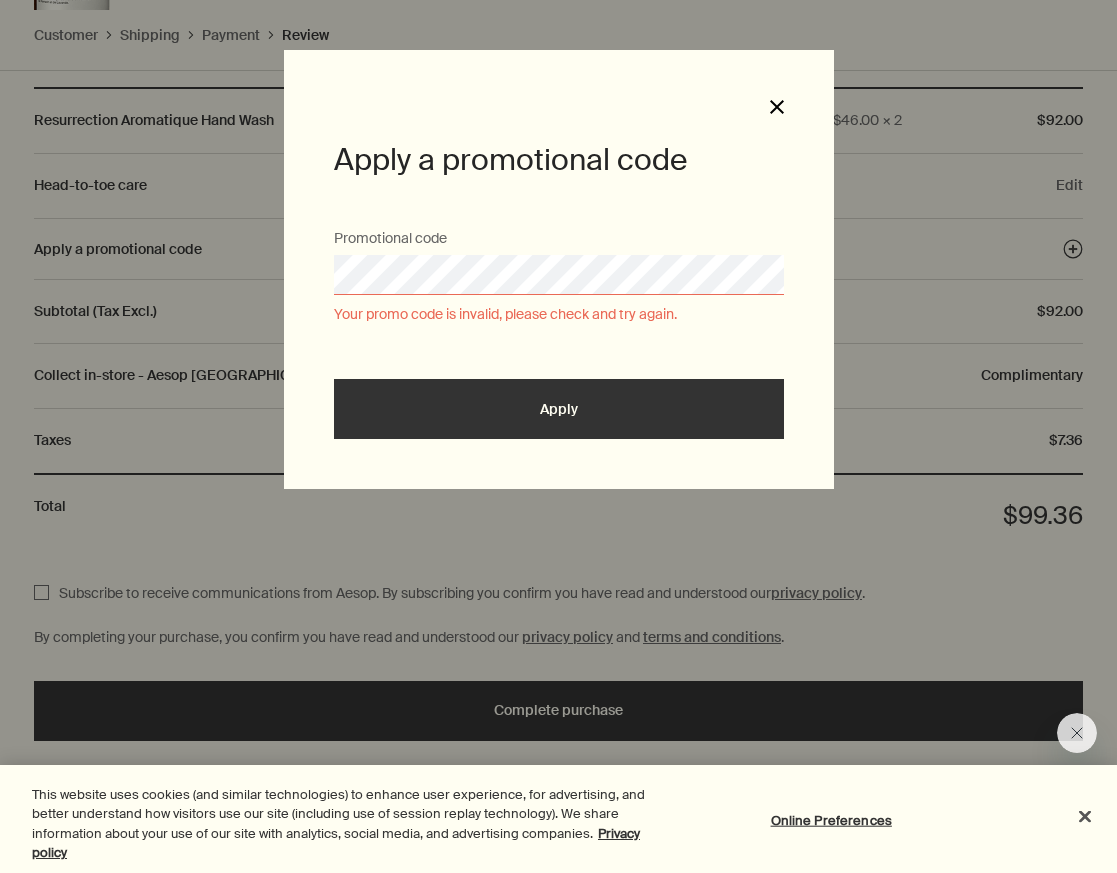 click 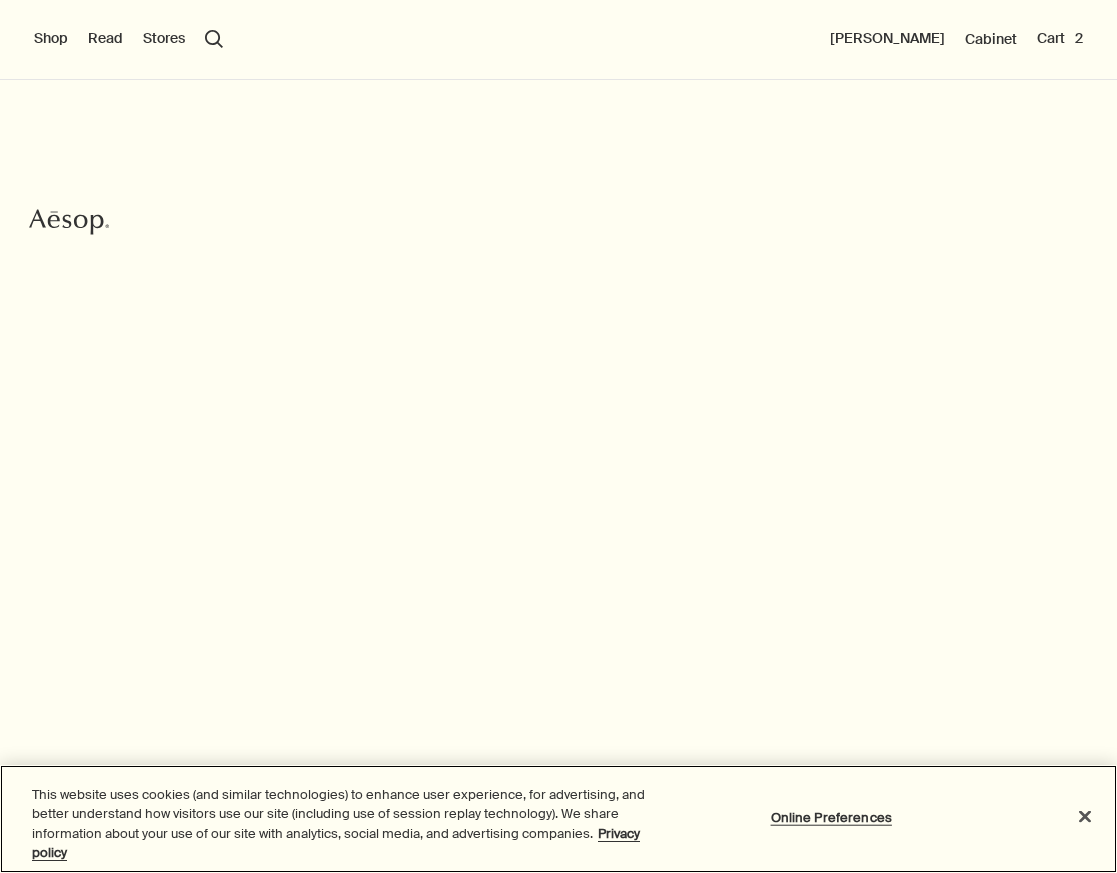 scroll, scrollTop: 0, scrollLeft: 0, axis: both 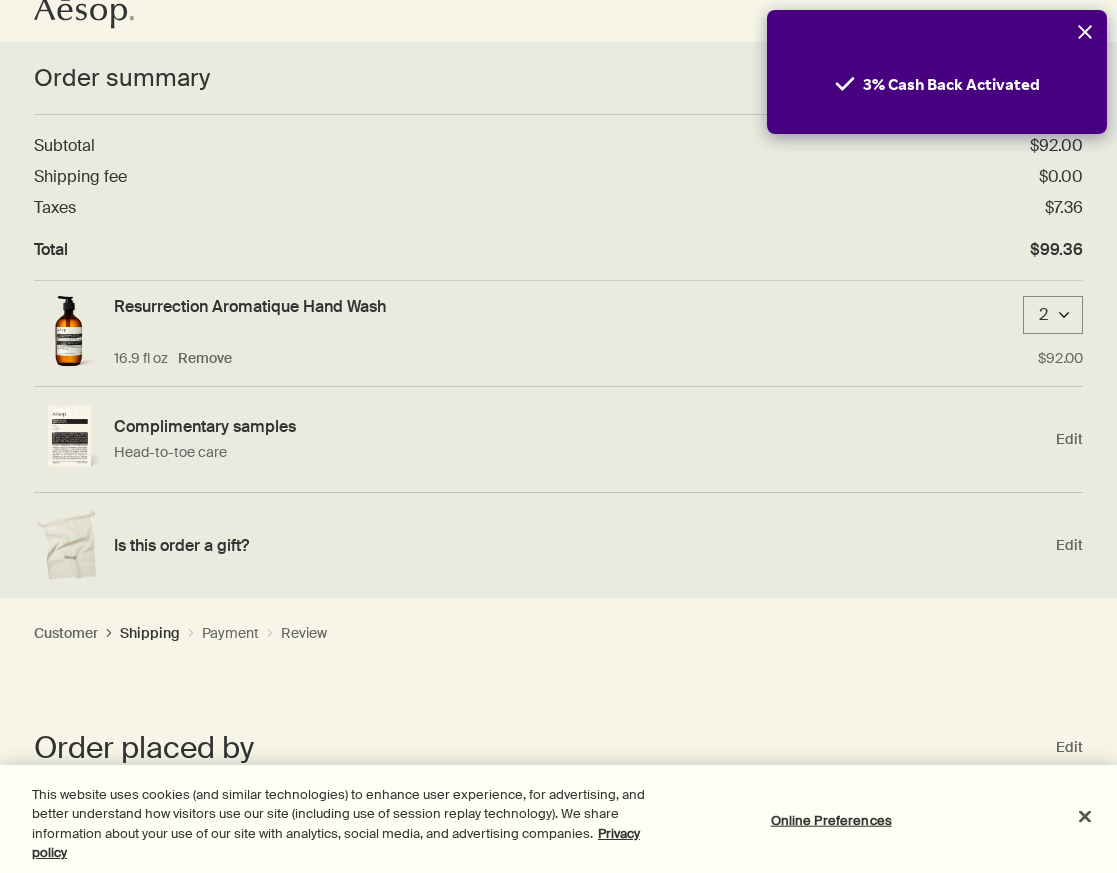 click 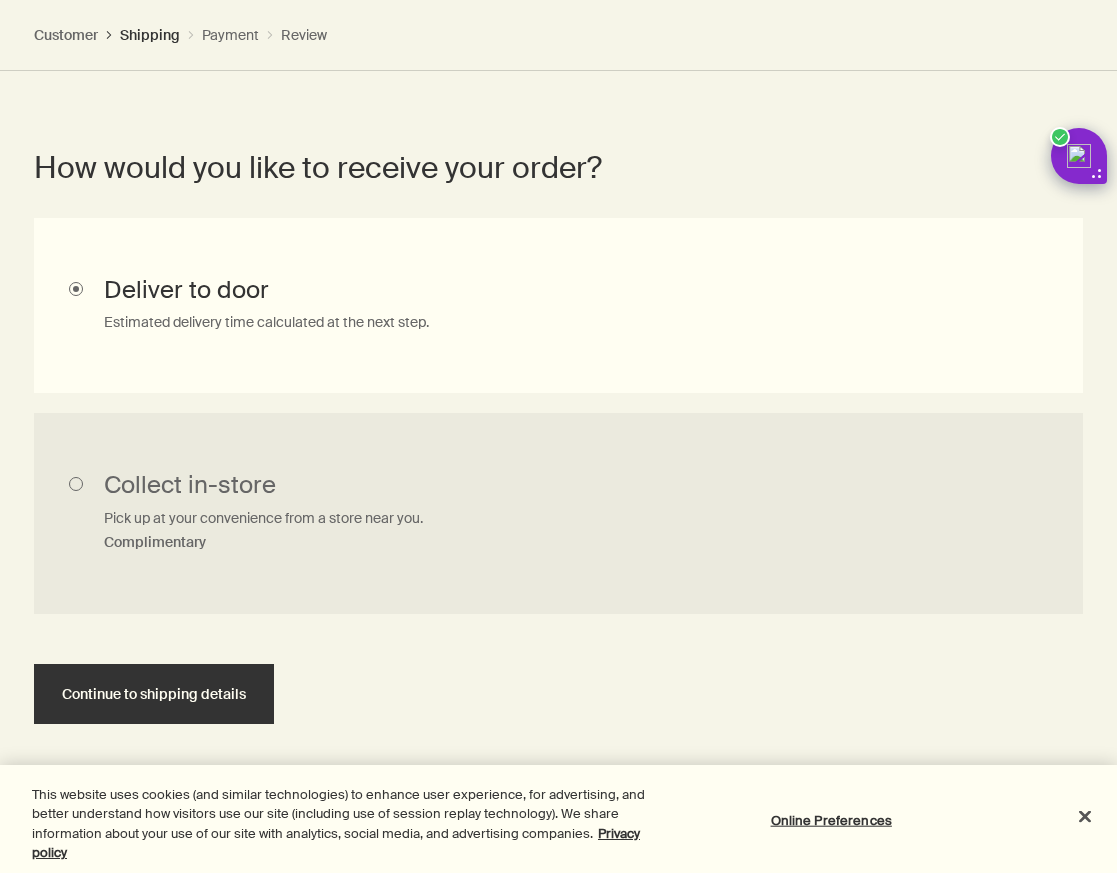 scroll, scrollTop: 1046, scrollLeft: 0, axis: vertical 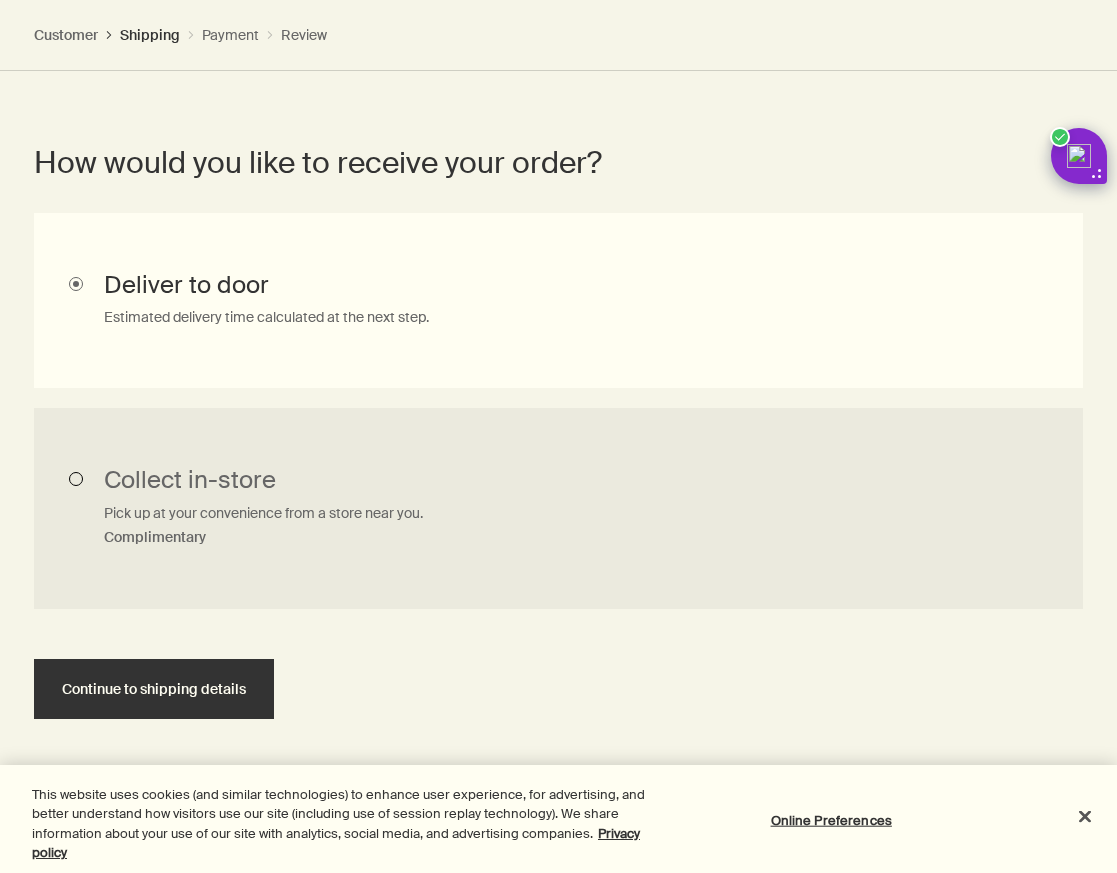click on "Collect in-store Pick up at your convenience from a store near you. Complimentary" at bounding box center (558, 509) 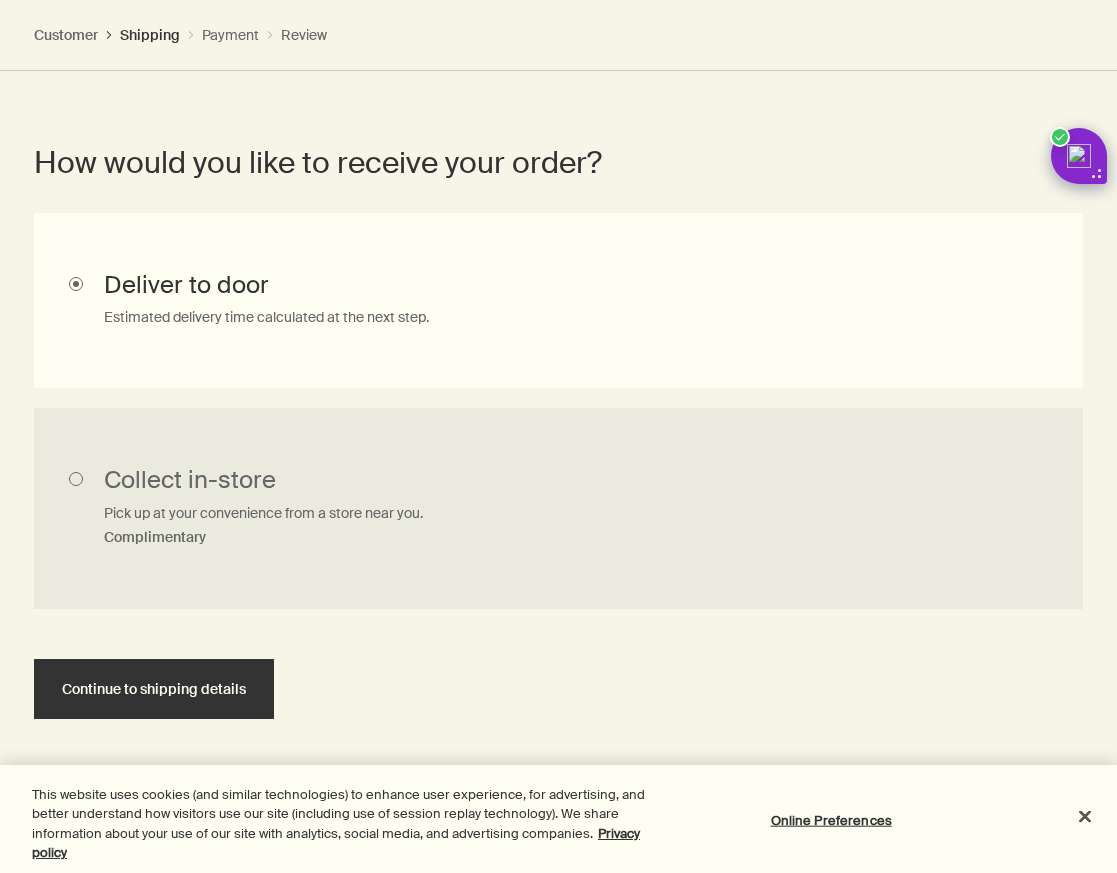 radio on "true" 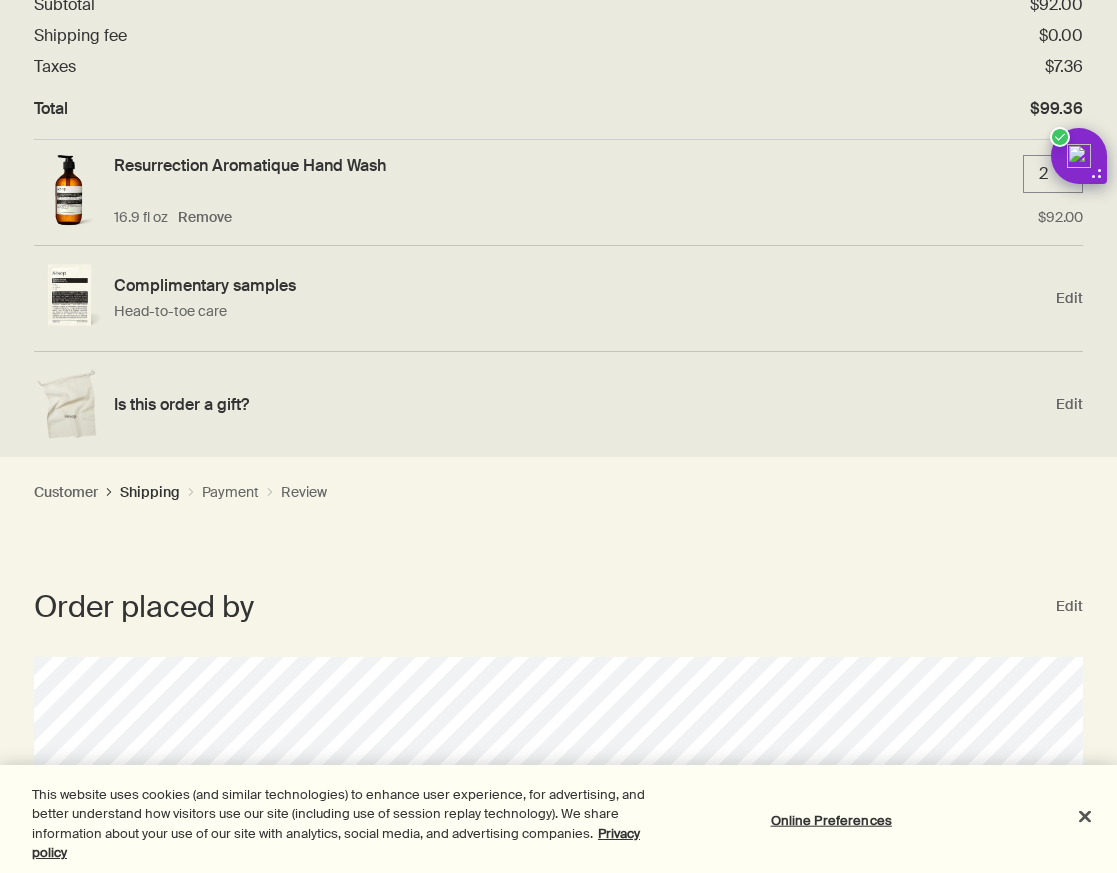 scroll, scrollTop: 165, scrollLeft: 0, axis: vertical 